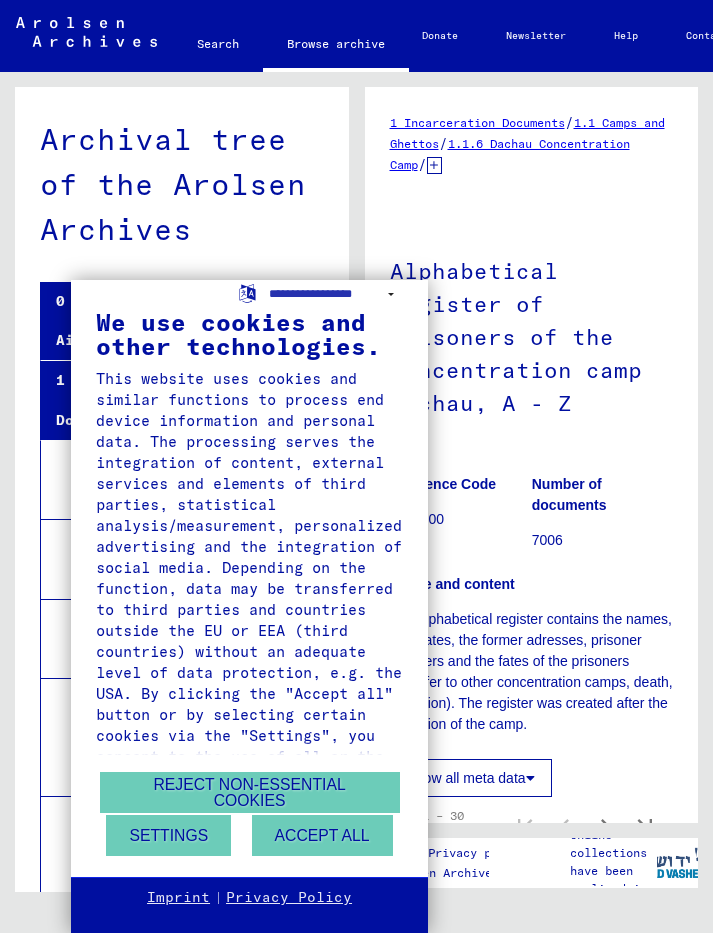 scroll, scrollTop: 0, scrollLeft: 0, axis: both 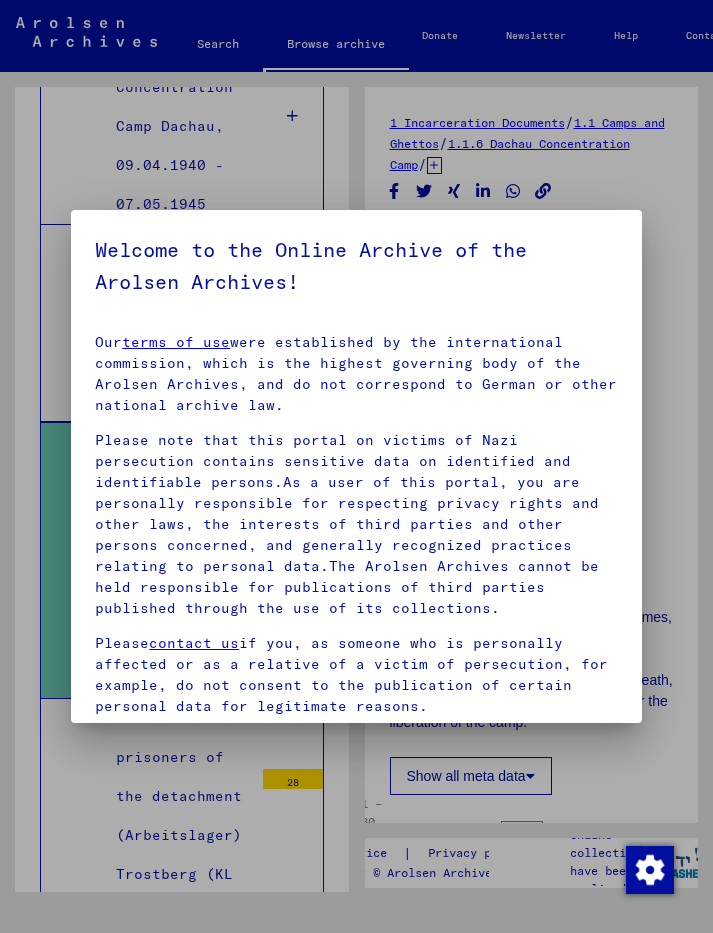 click at bounding box center (356, 466) 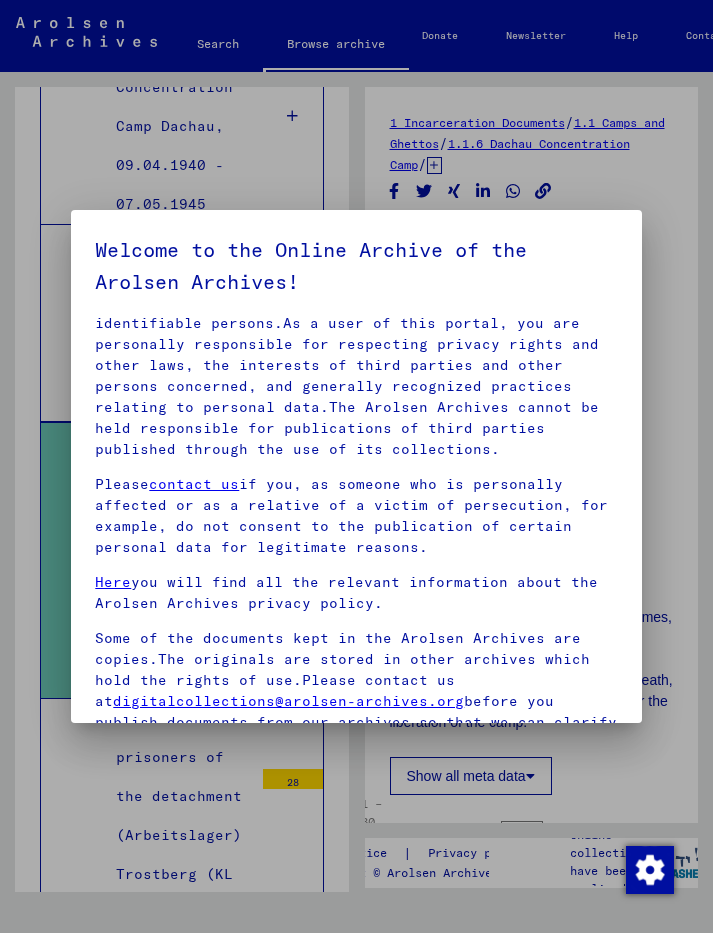 scroll, scrollTop: 158, scrollLeft: 0, axis: vertical 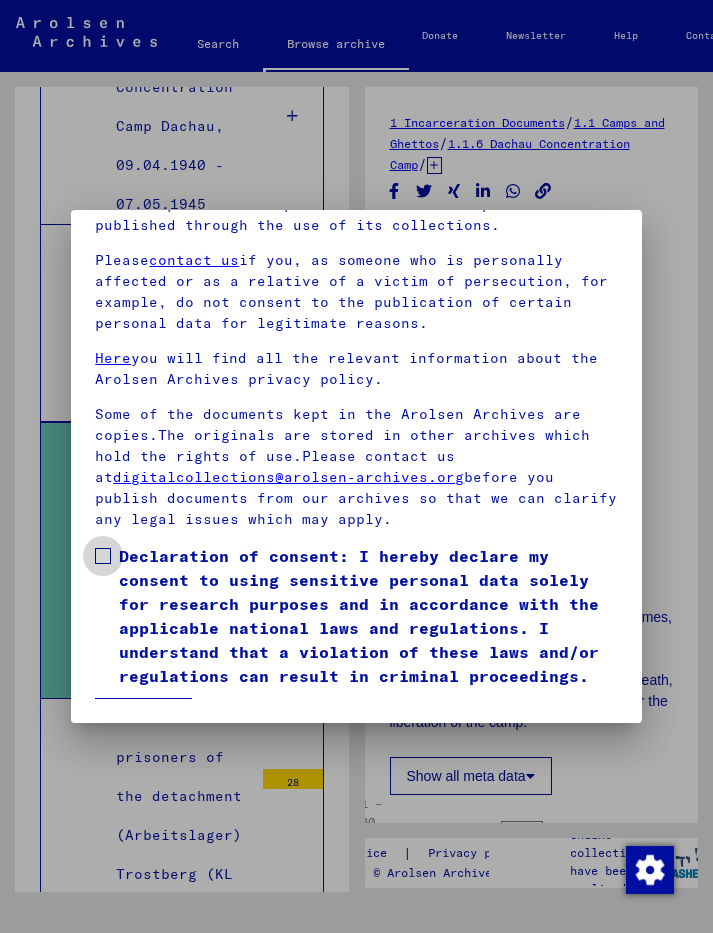 click at bounding box center [103, 556] 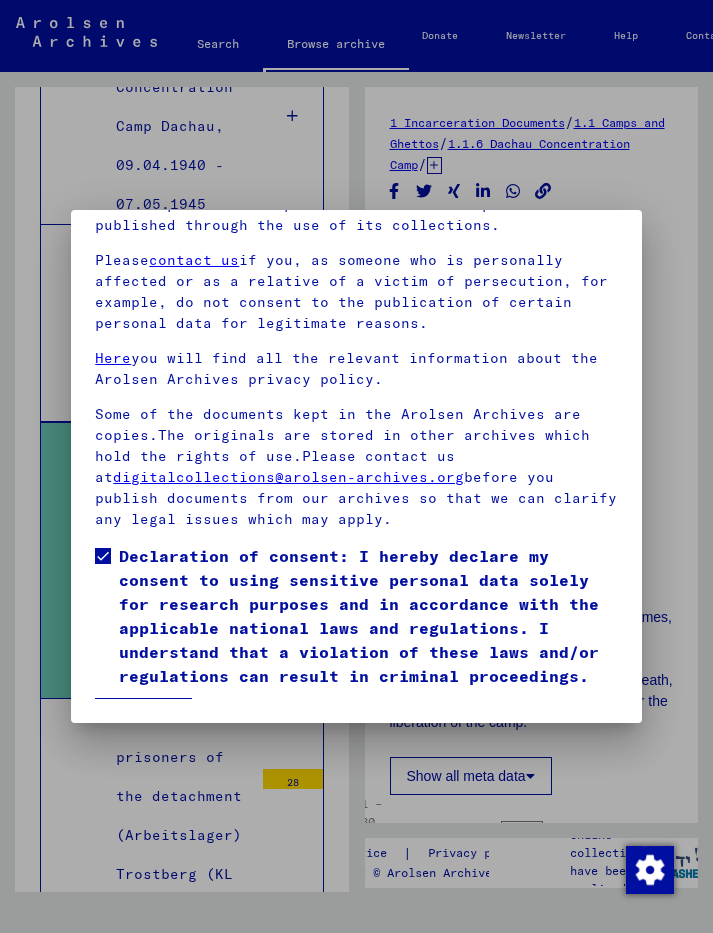 click on "I agree" at bounding box center [143, 717] 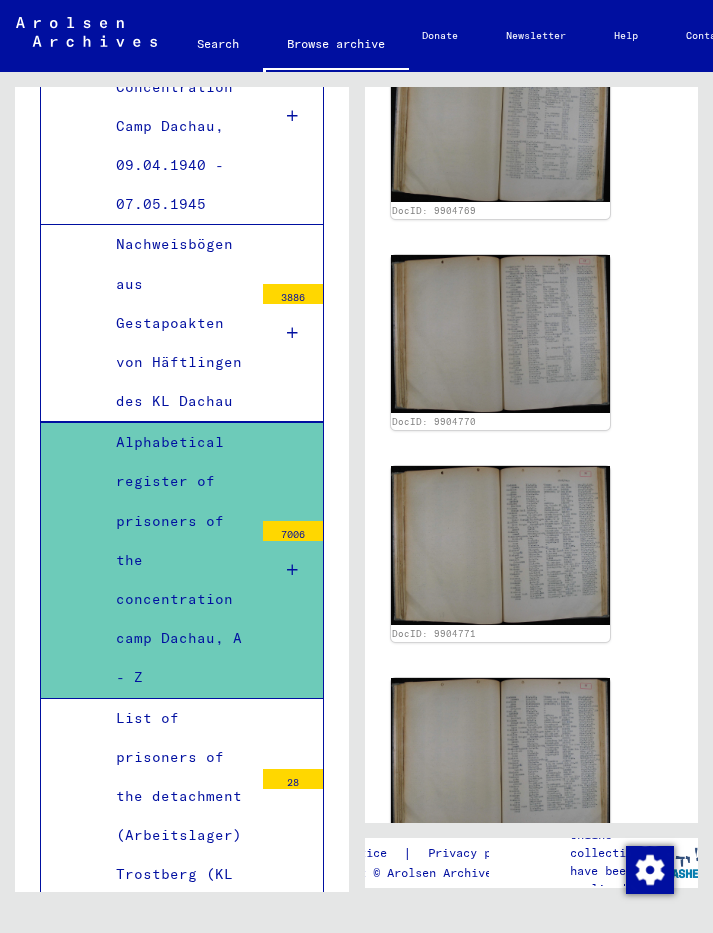 scroll, scrollTop: 1675, scrollLeft: 26, axis: both 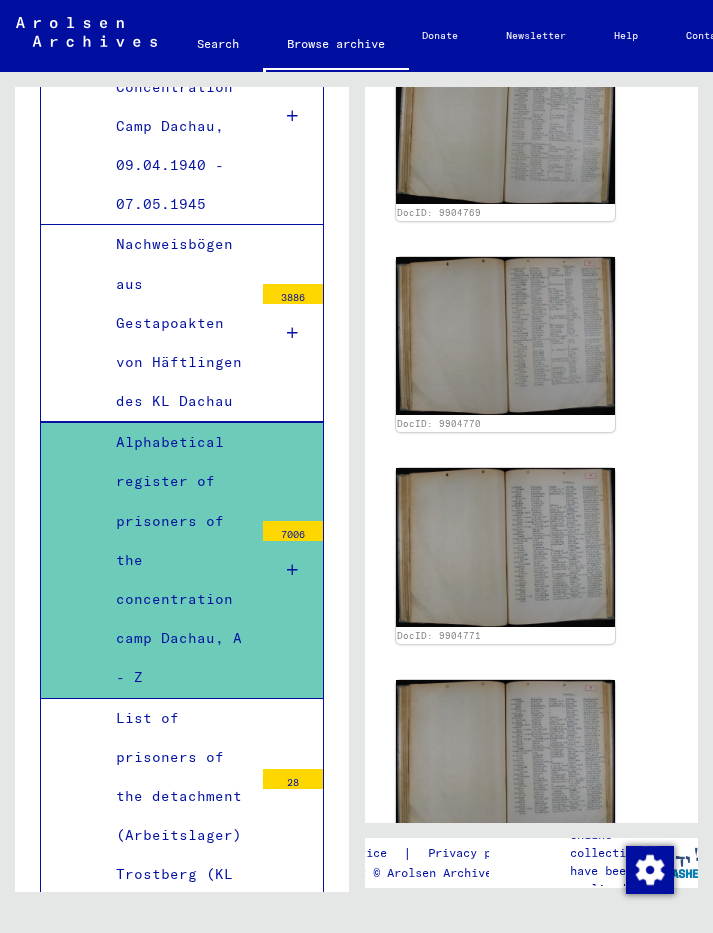 click 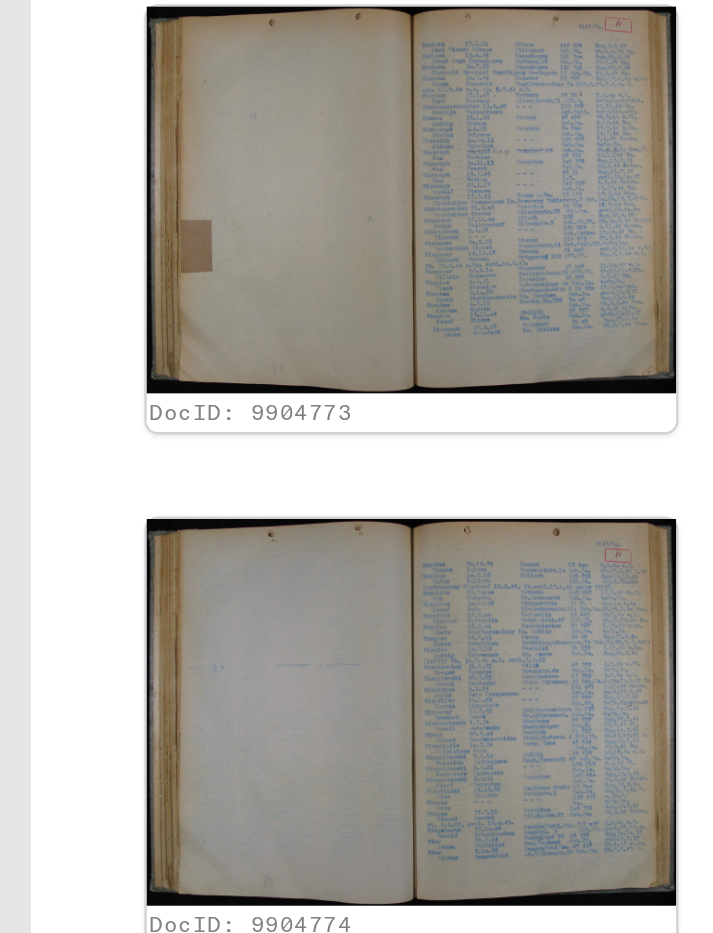 scroll, scrollTop: 2205, scrollLeft: 10, axis: both 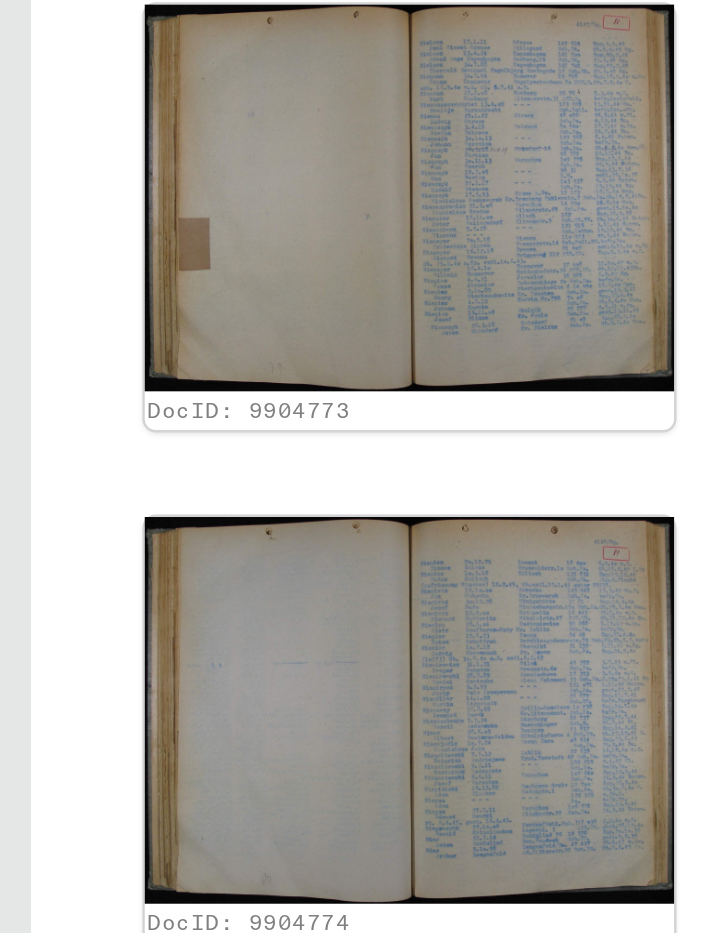 click 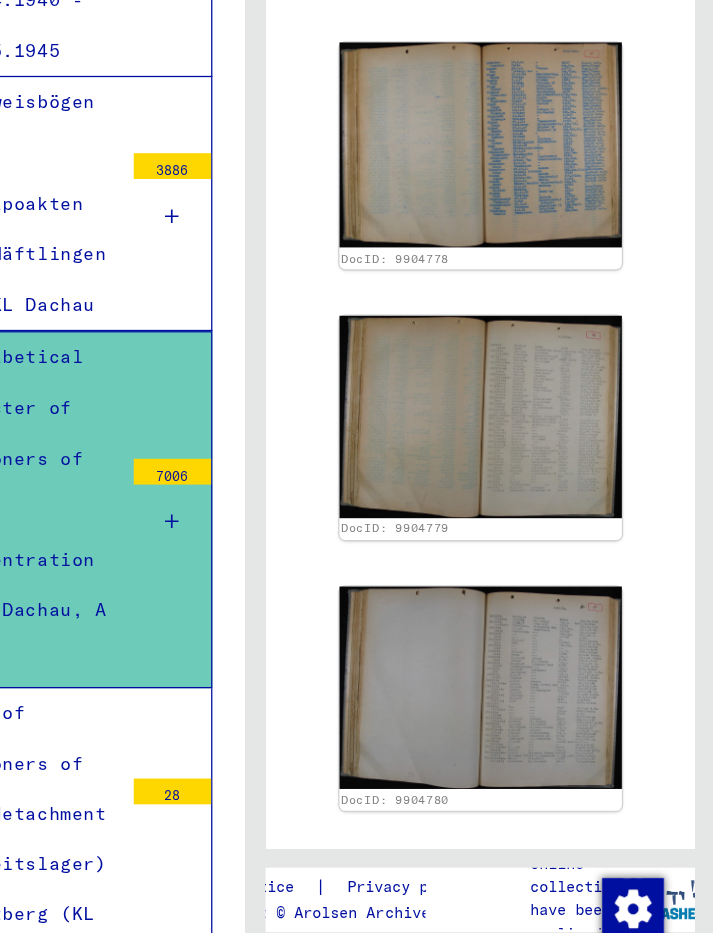 scroll, scrollTop: 4274, scrollLeft: 3, axis: both 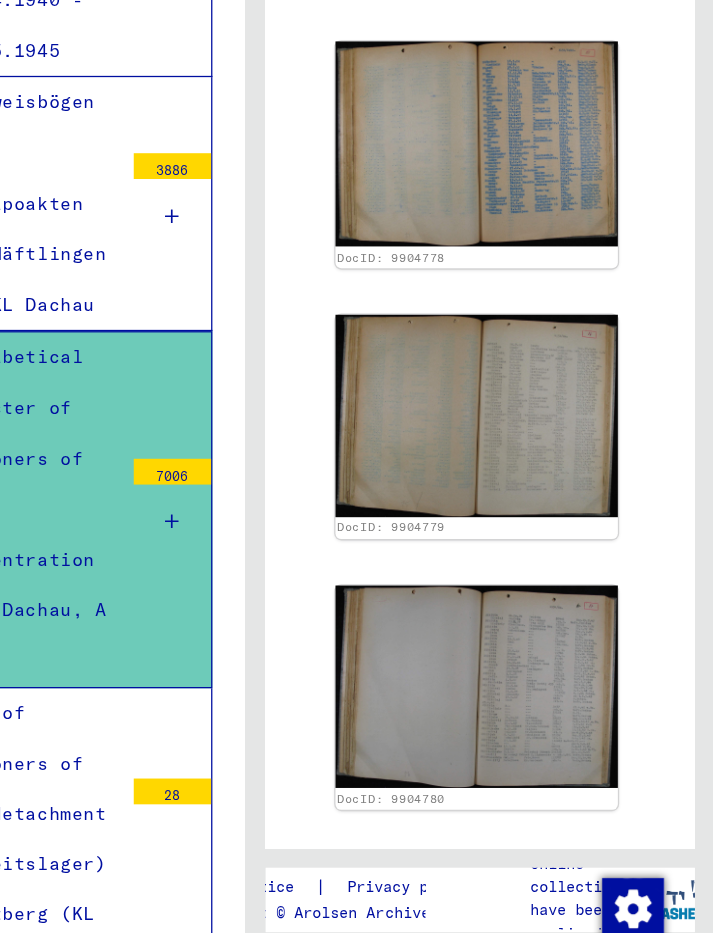 click 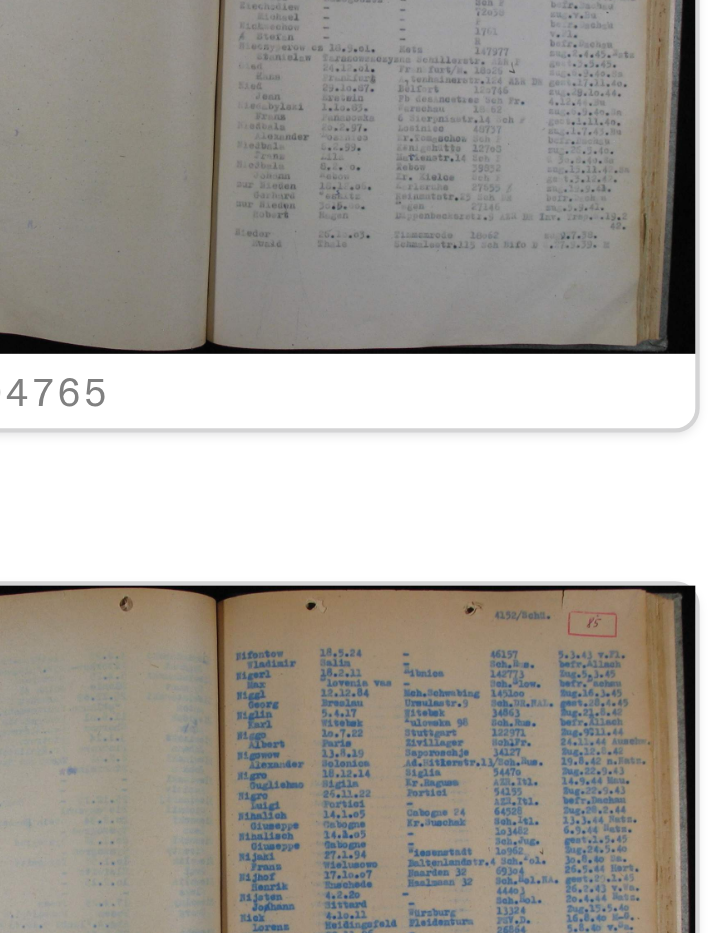 scroll, scrollTop: 3812, scrollLeft: 7, axis: both 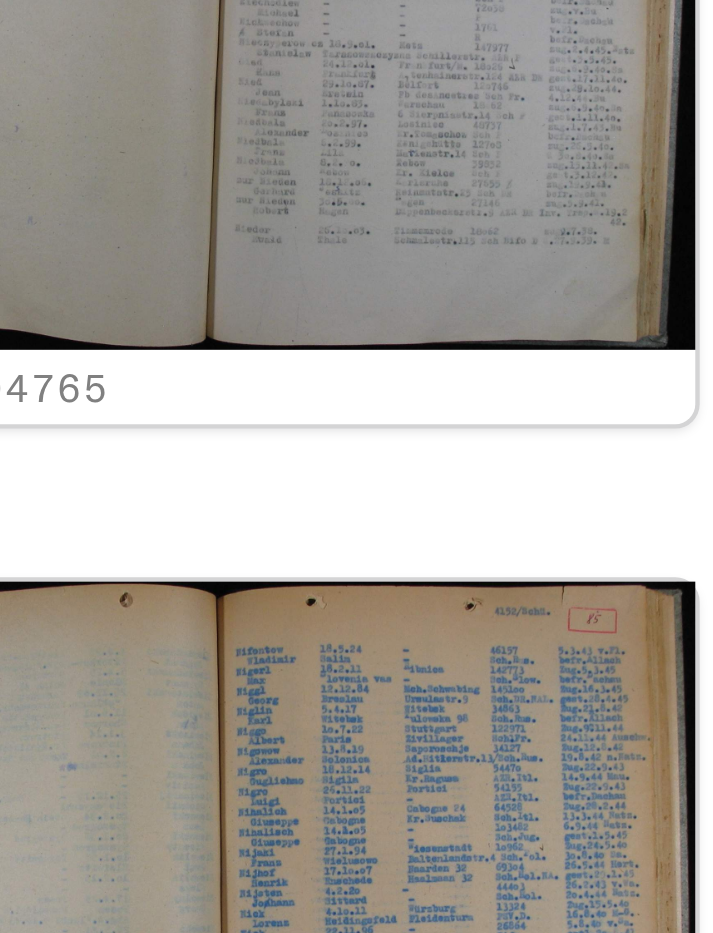 click on "DocID: 9904761 DocID: 9904766 DocID: 9904767 DocID: 9904768 DocID: 9904769 DocID: 9904770 DocID: 9904771 DocID: 9904772 DocID: 9904773 DocID: 9904774 DocID: 9904775 DocID: 9904776 DocID: 9904777 DocID: 9904762 DocID: 9904763 DocID: 9904764 DocID: 9904765 DocID: 9904778 DocID: 9904779 DocID: 9904780 DocID: 9904781 DocID: 9904782 DocID: 9904783 DocID: 9904784 DocID: 9904785 DocID: 9904786 DocID: 9904787 DocID: 9904788 DocID: 9904789 DocID: 9904790" 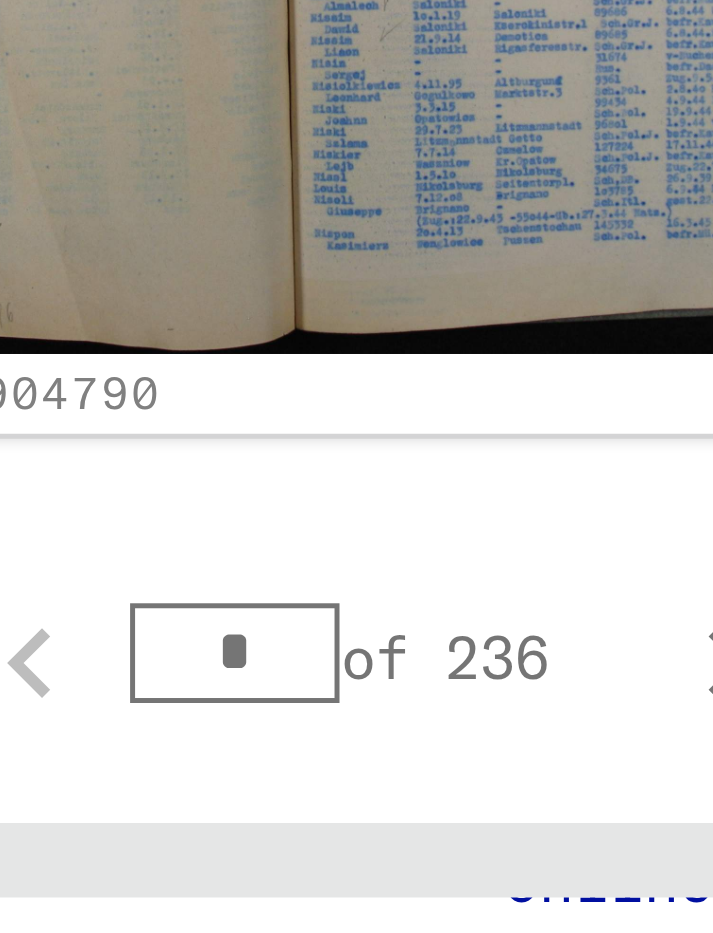 scroll, scrollTop: 6431, scrollLeft: 6, axis: both 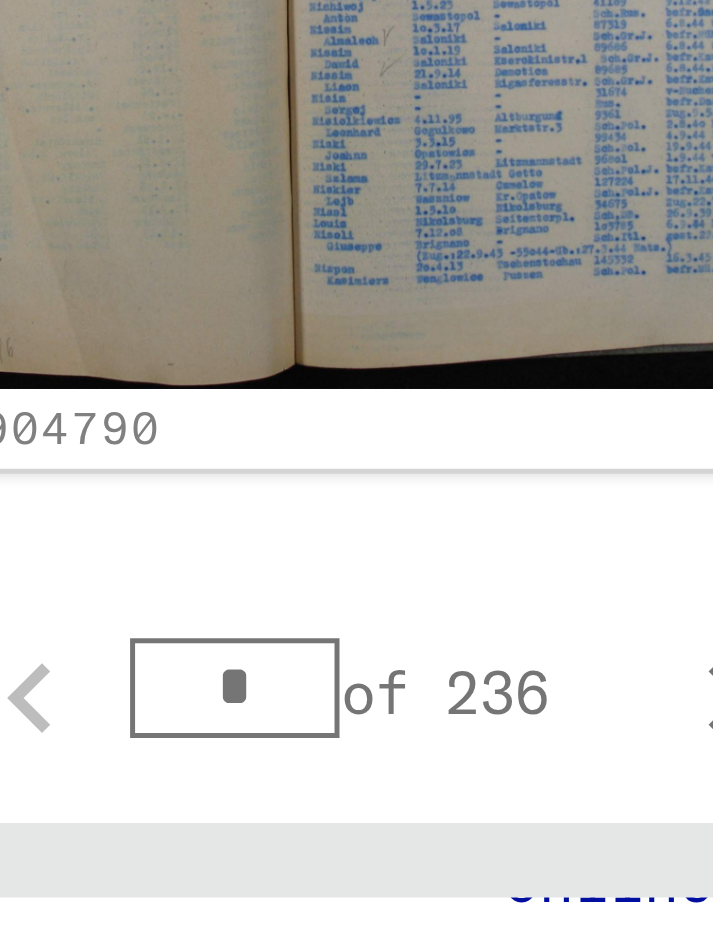 click on "*" at bounding box center (516, 796) 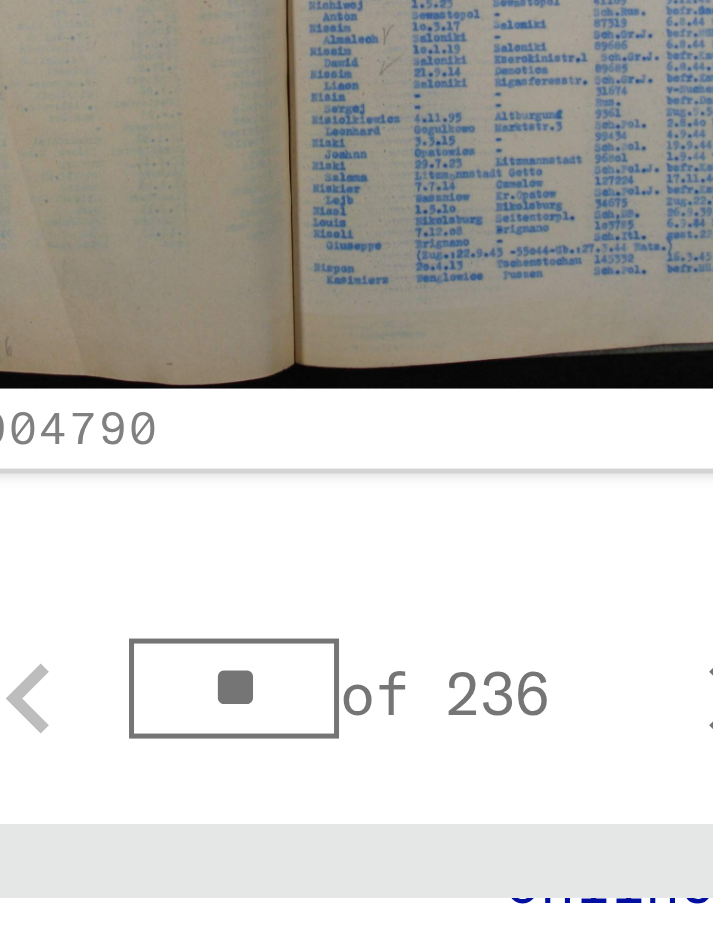 type on "*" 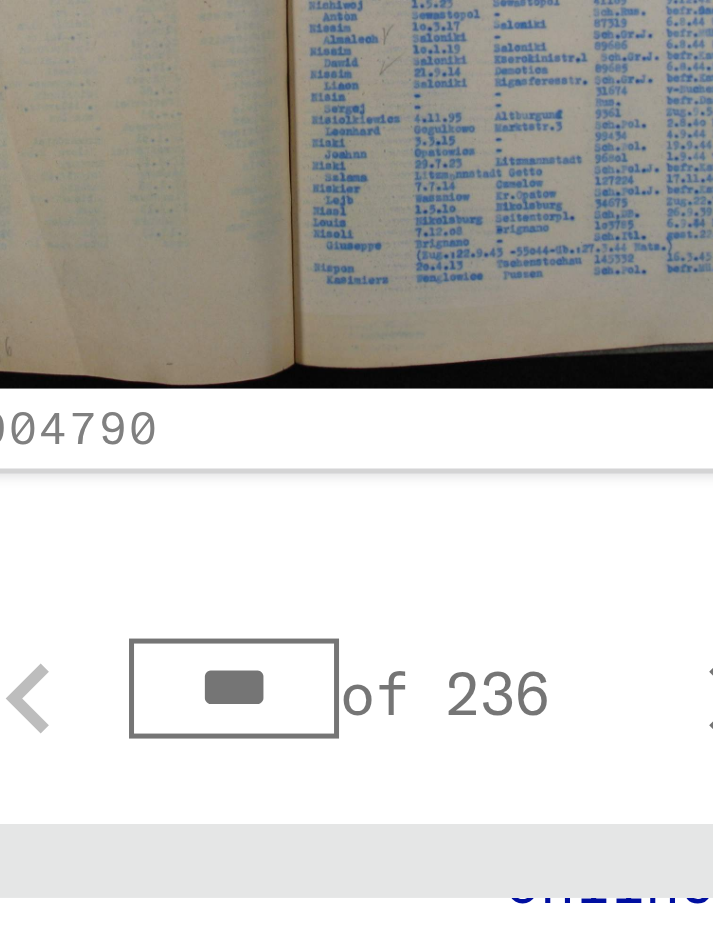 type on "***" 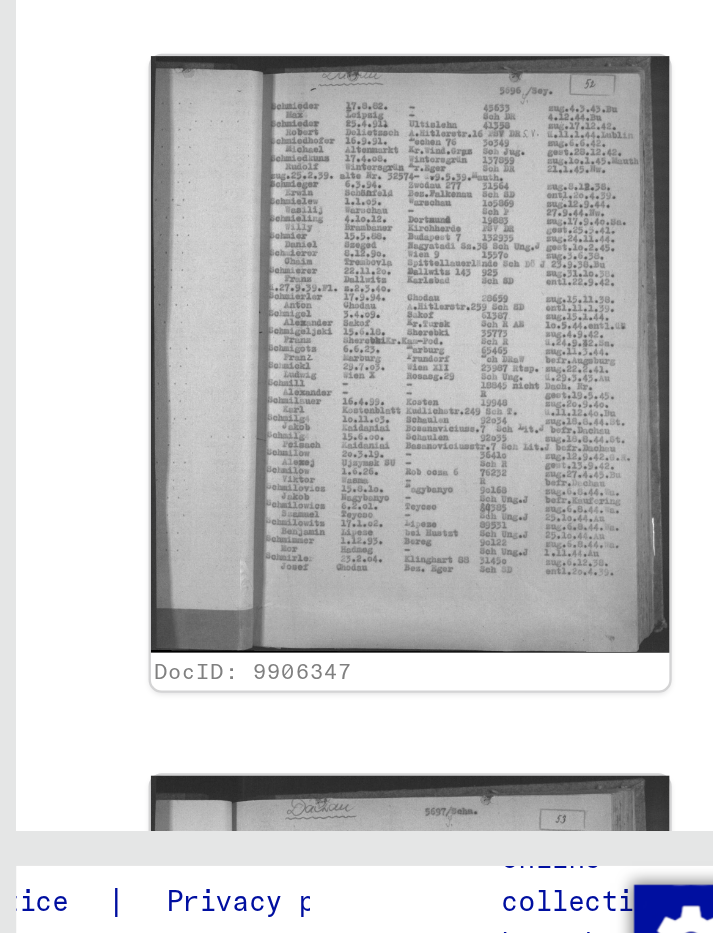 scroll, scrollTop: 2287, scrollLeft: -1, axis: both 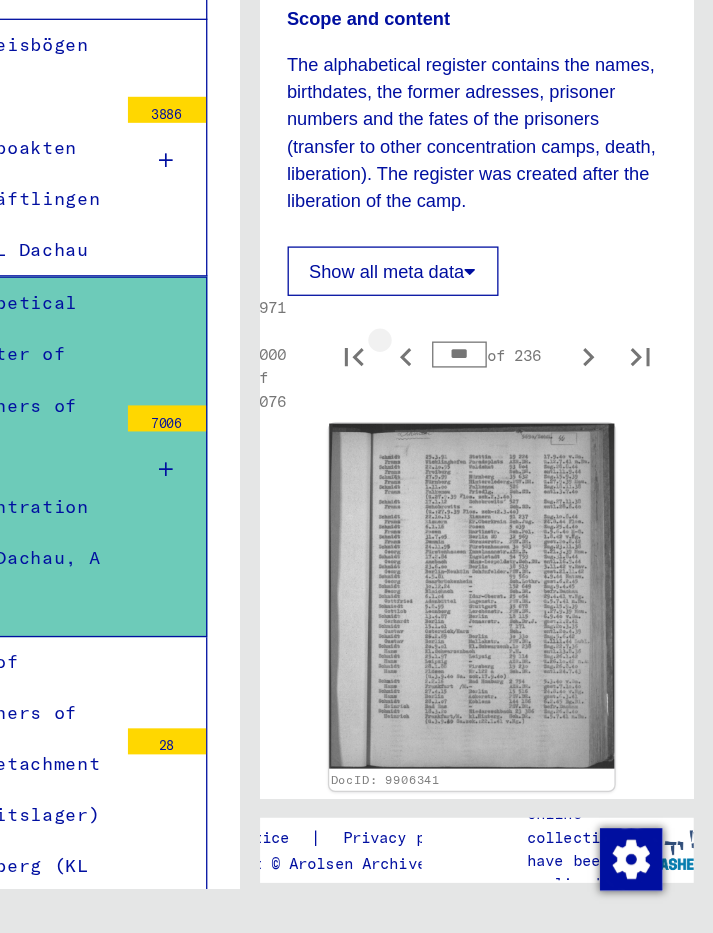 type on "*" 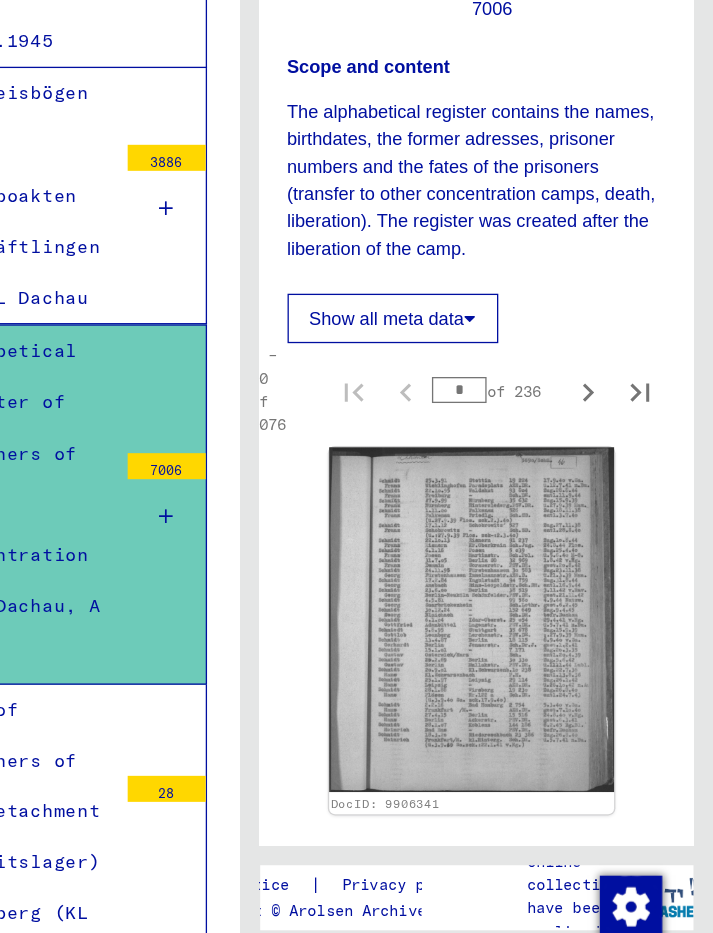 click on "*" at bounding box center [518, 473] 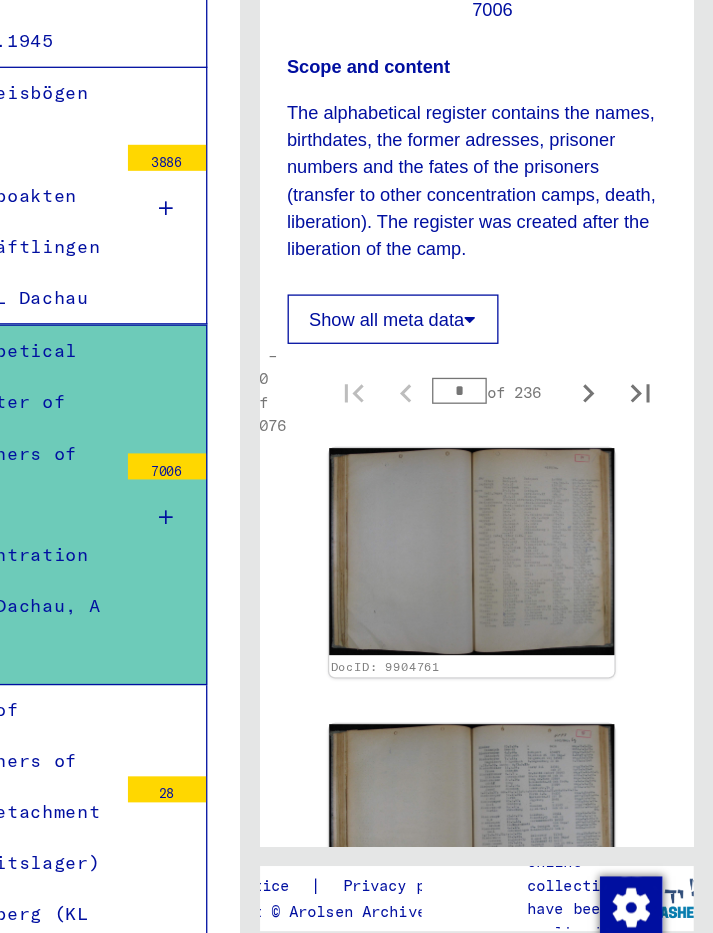 click on "*" at bounding box center (518, 473) 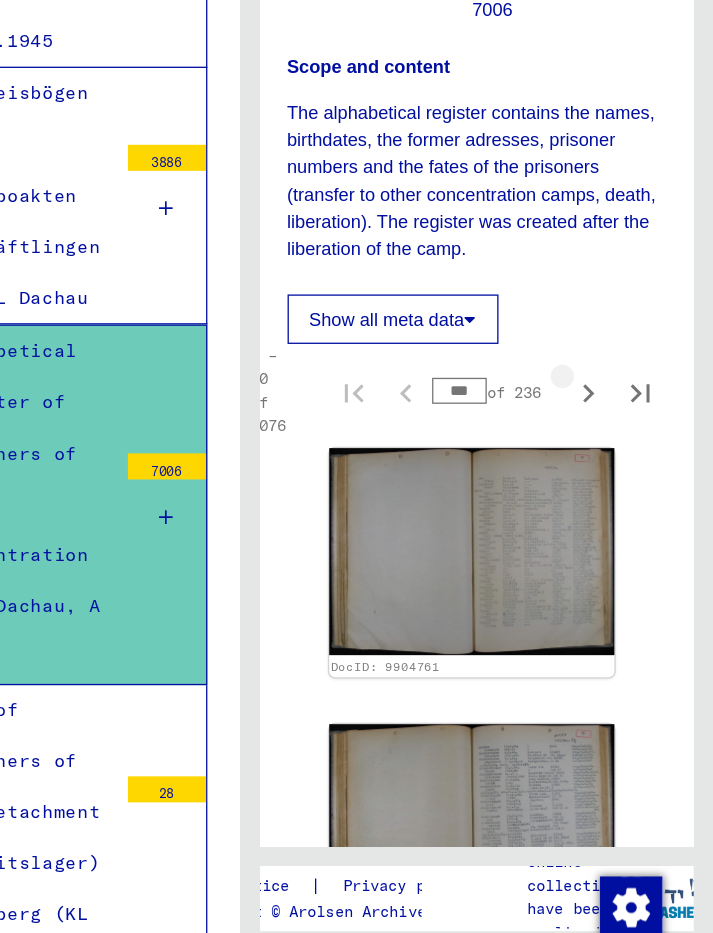 click 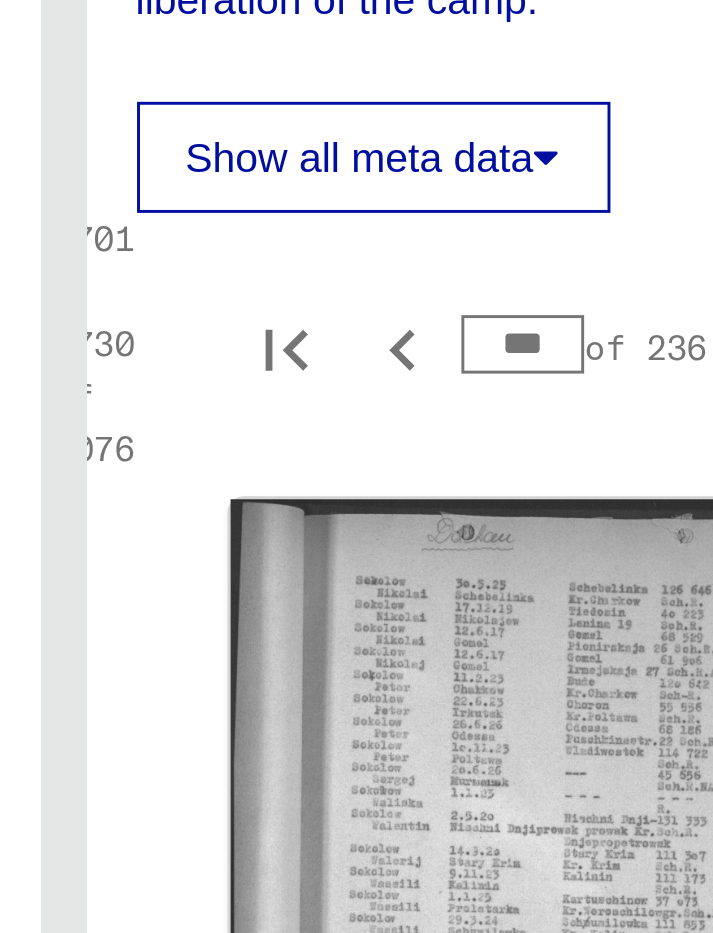scroll, scrollTop: 431, scrollLeft: 10, axis: both 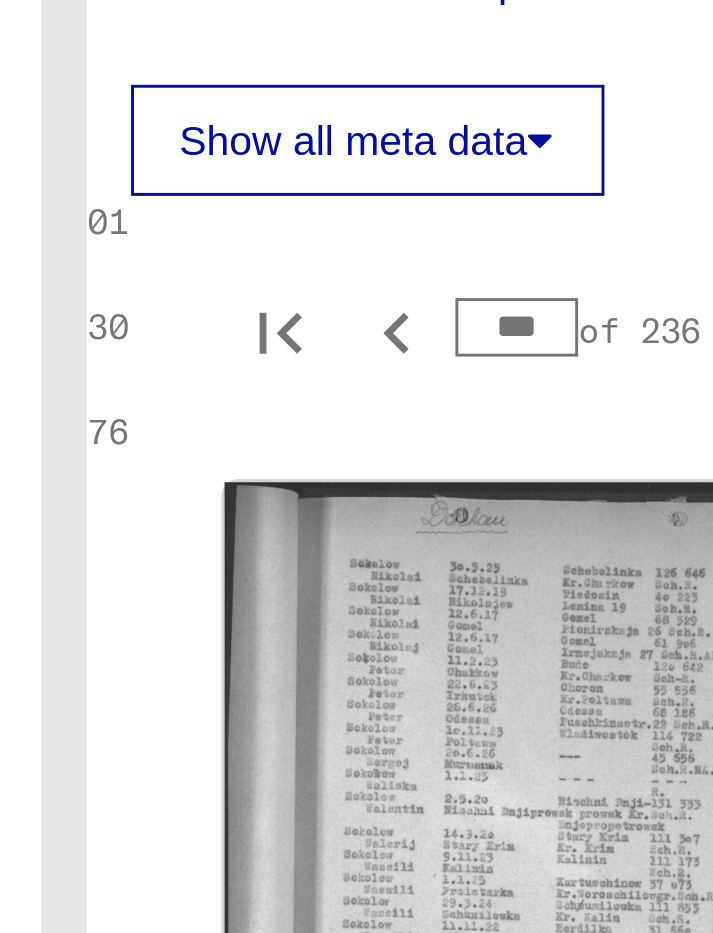 click on "***" at bounding box center (512, 409) 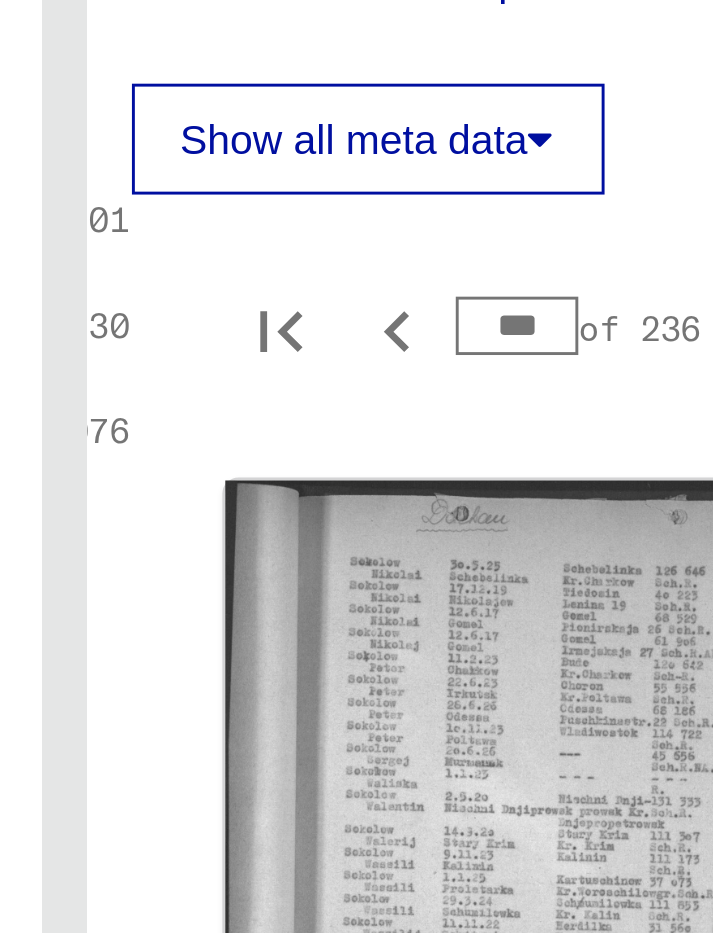 type on "***" 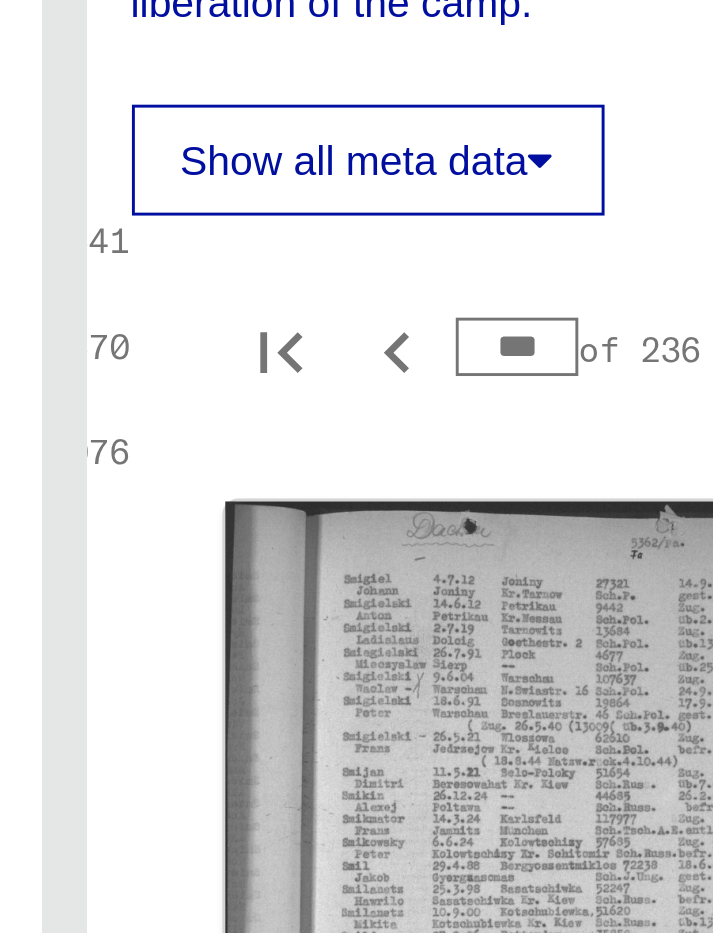 type on "***" 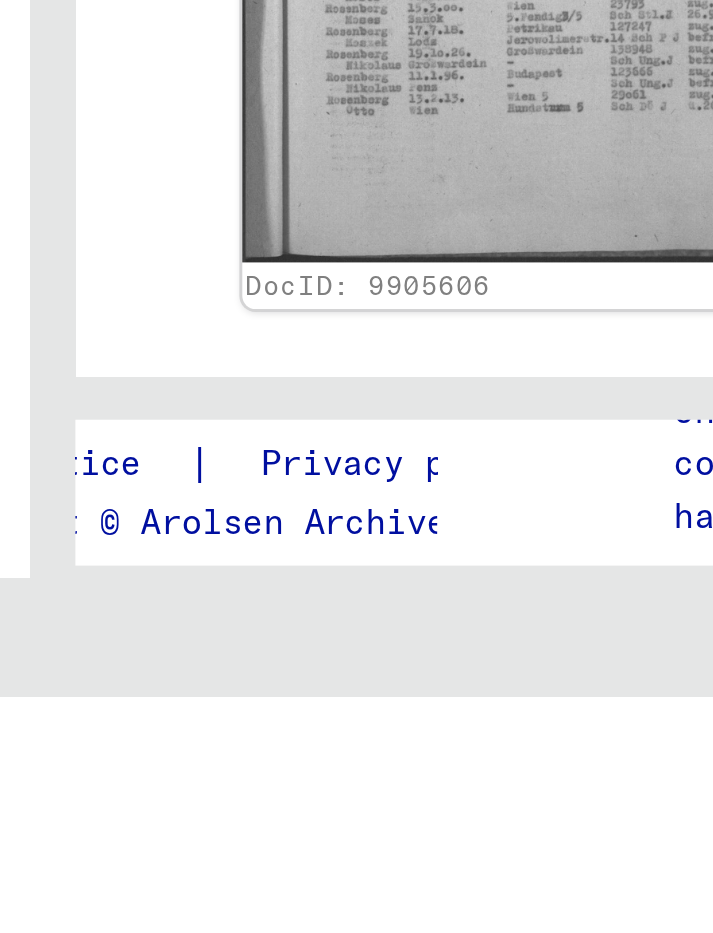 scroll, scrollTop: 6577, scrollLeft: -1, axis: both 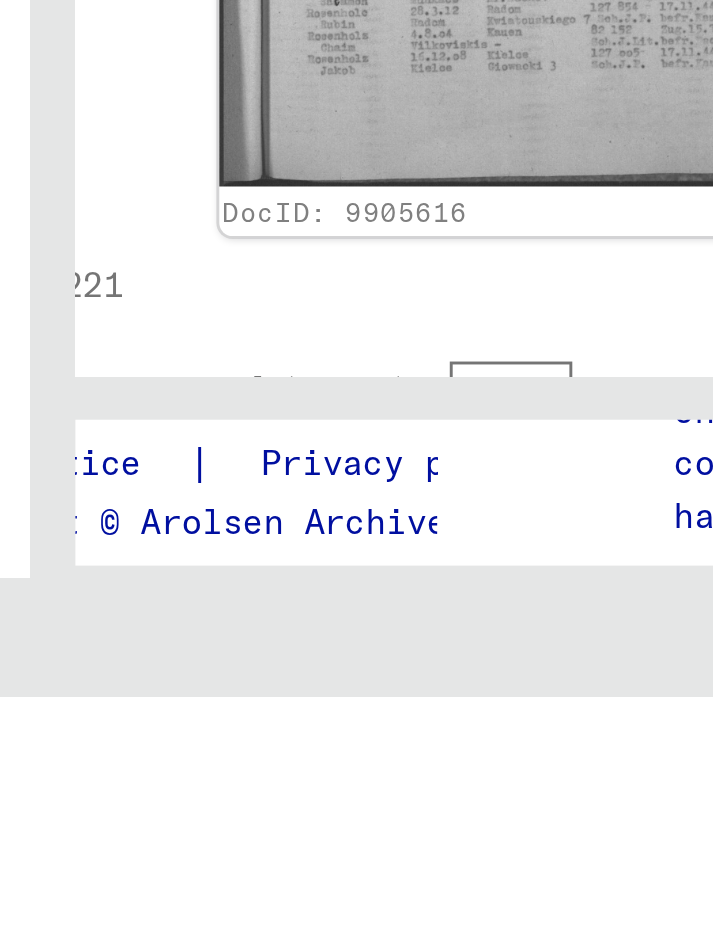 click on "***" at bounding box center [514, 828] 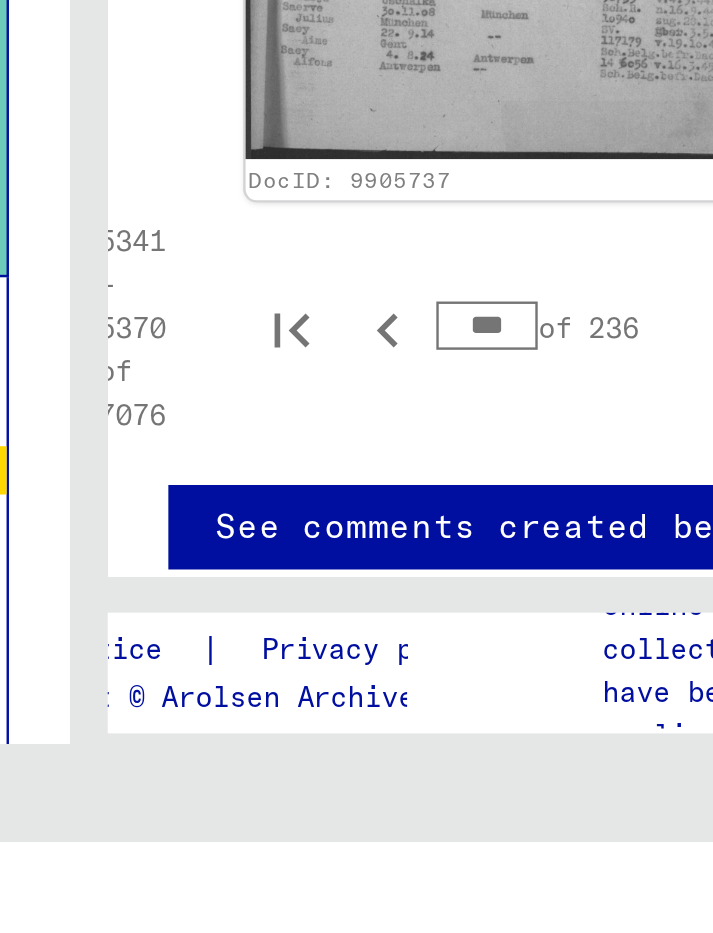 scroll, scrollTop: 10356, scrollLeft: 13, axis: both 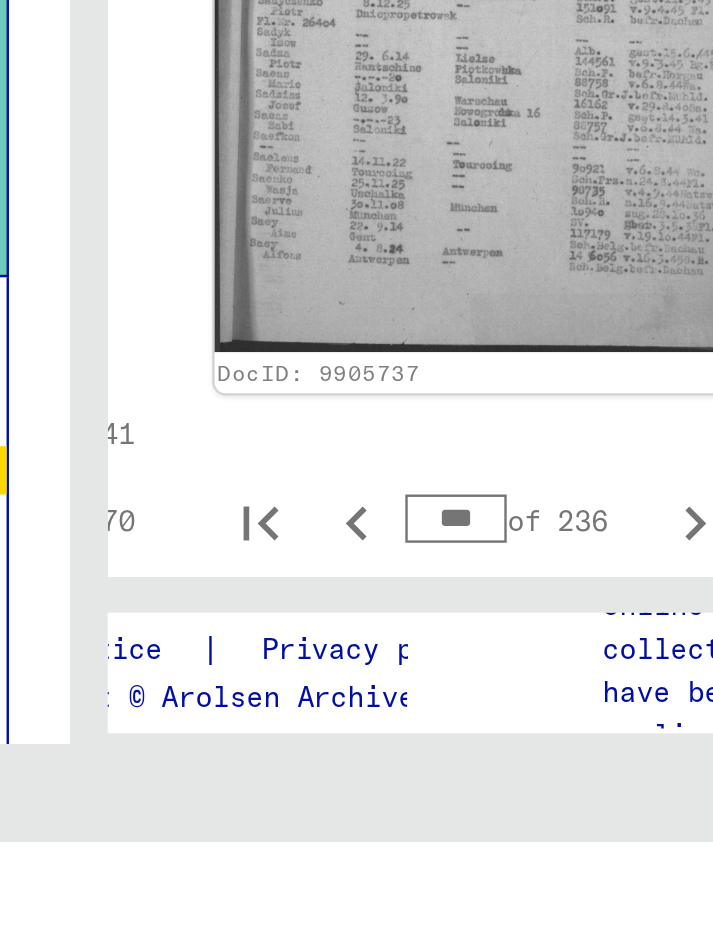 type on "***" 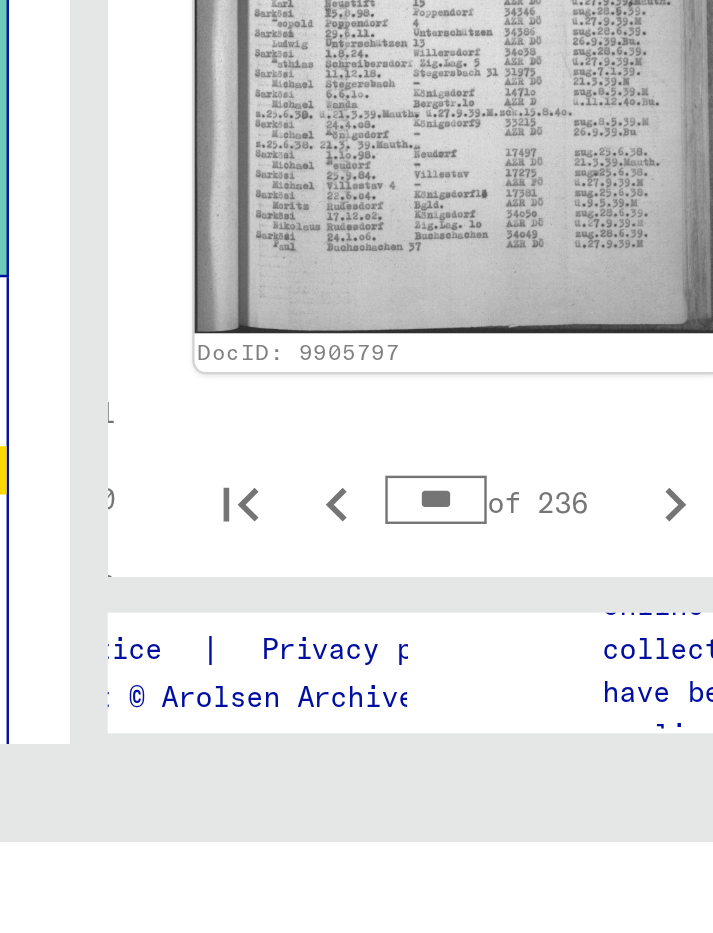scroll, scrollTop: 10193, scrollLeft: 22, axis: both 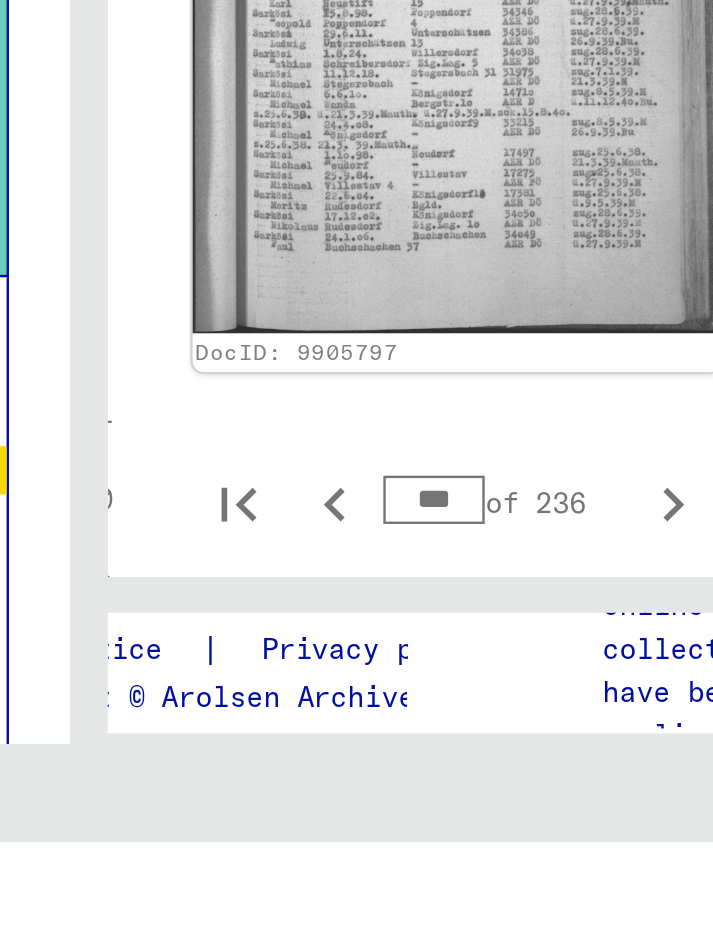 click on "***" at bounding box center [500, 791] 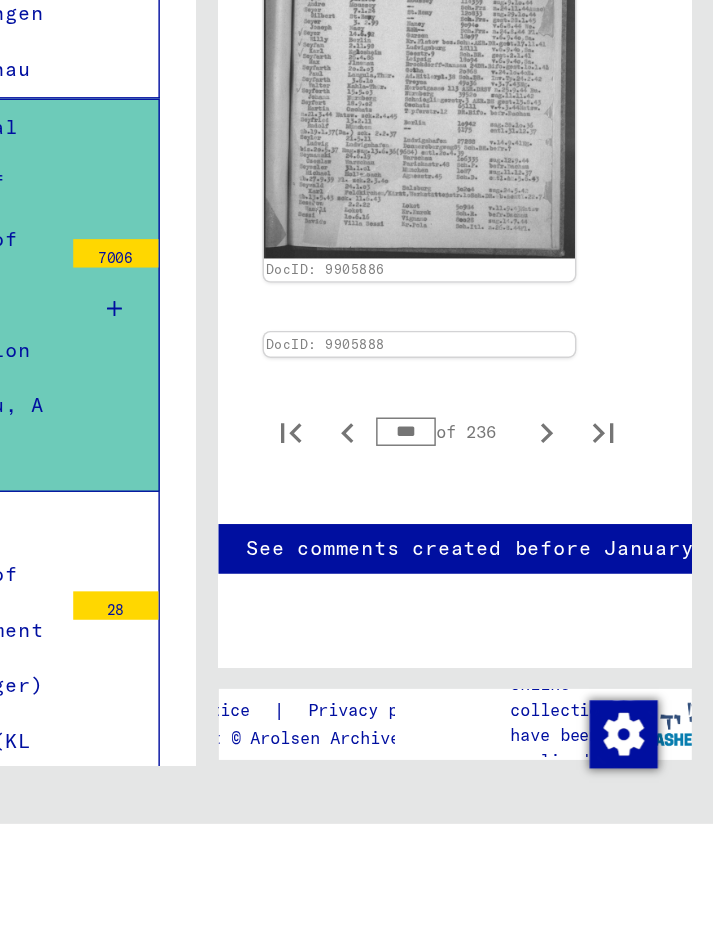 scroll, scrollTop: 10346, scrollLeft: 35, axis: both 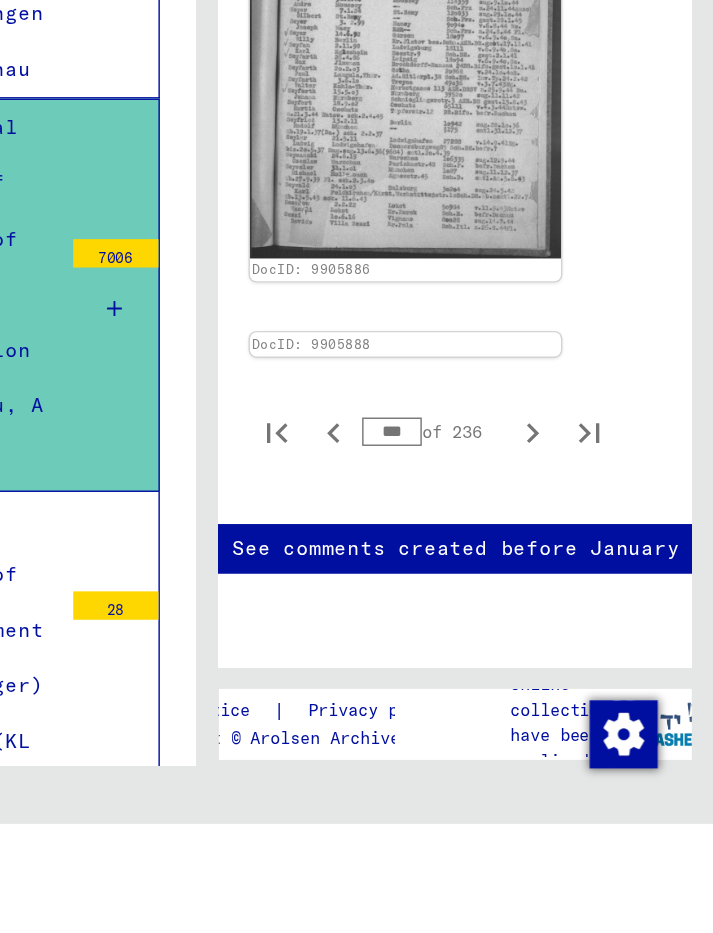type on "***" 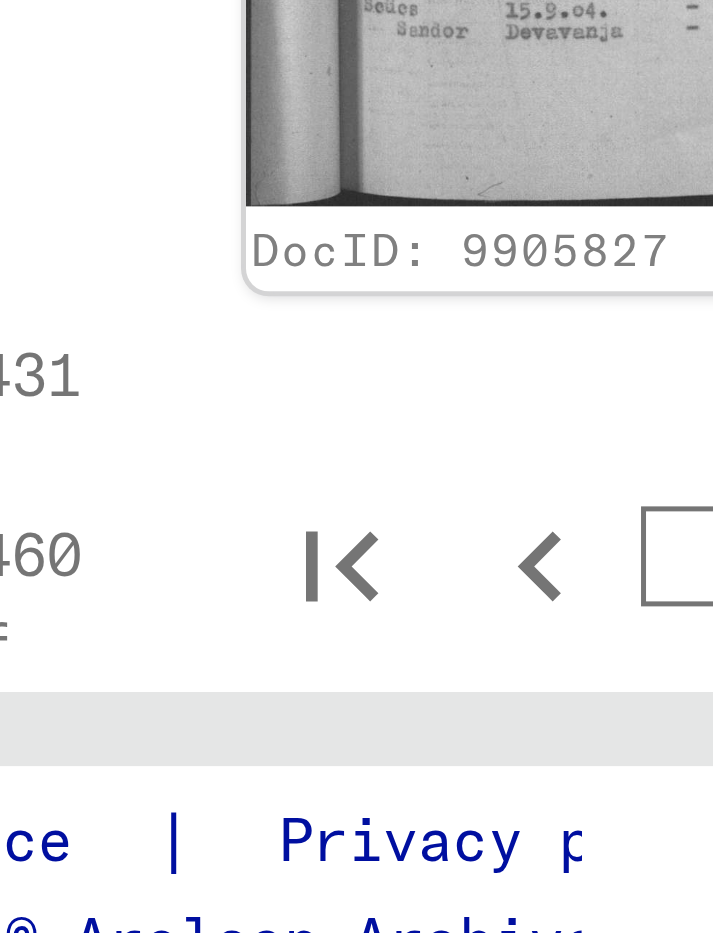 scroll, scrollTop: 10135, scrollLeft: 5, axis: both 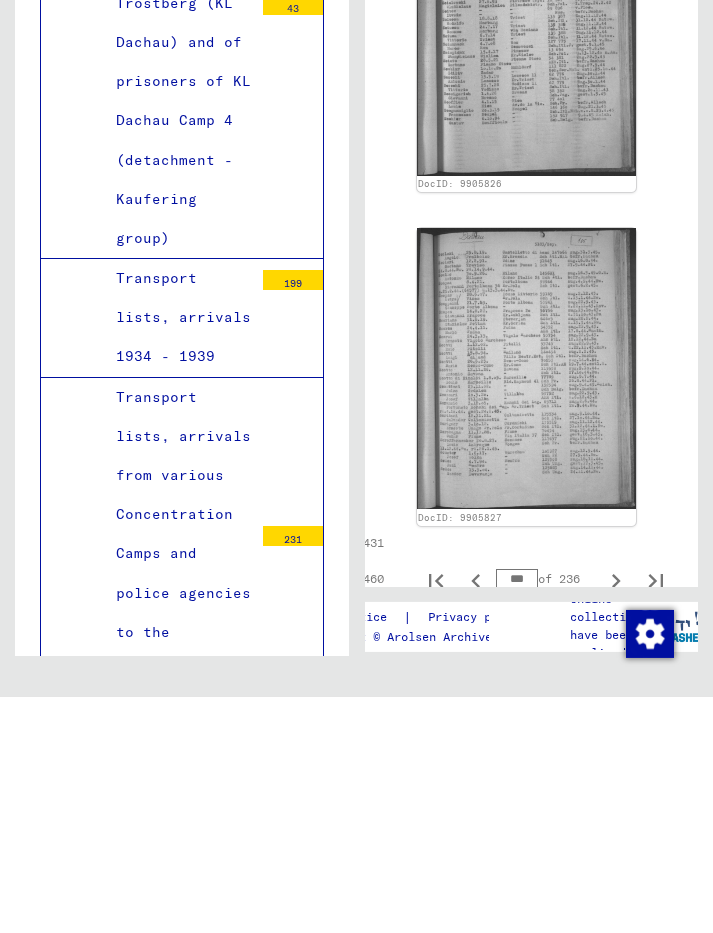 click on "Transport lists, arrivals 1934 - 1939" at bounding box center [177, 554] 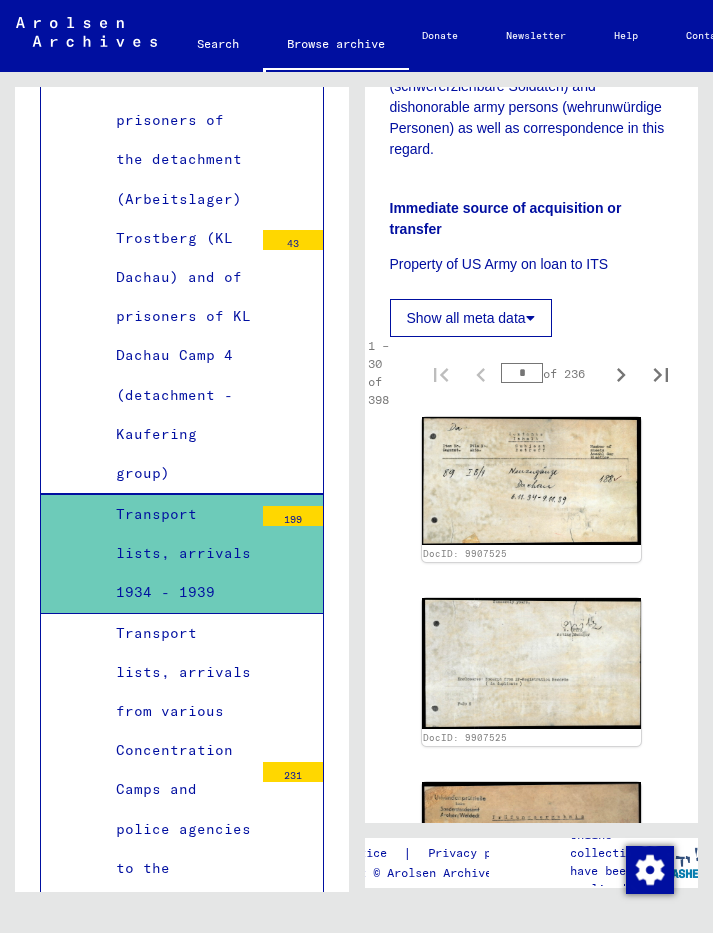 scroll, scrollTop: 601, scrollLeft: 0, axis: vertical 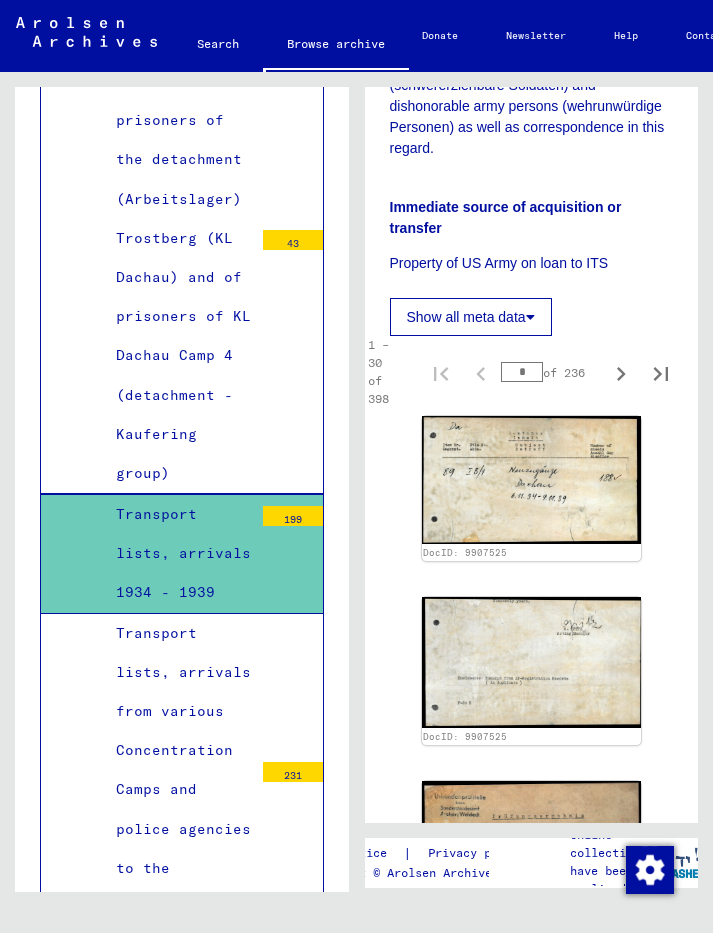 click 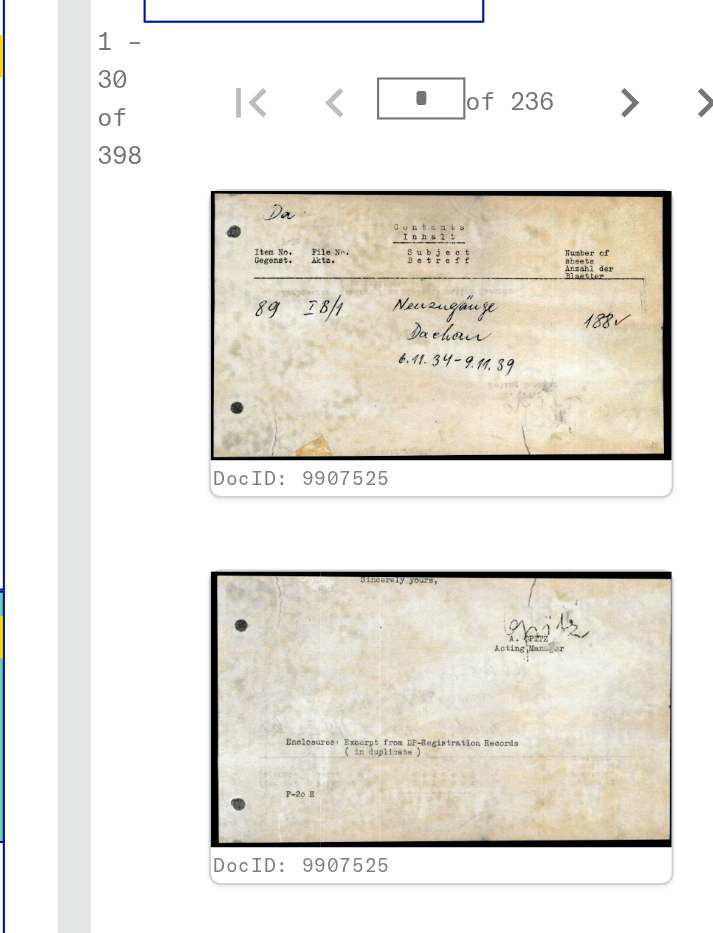scroll, scrollTop: 711, scrollLeft: 0, axis: vertical 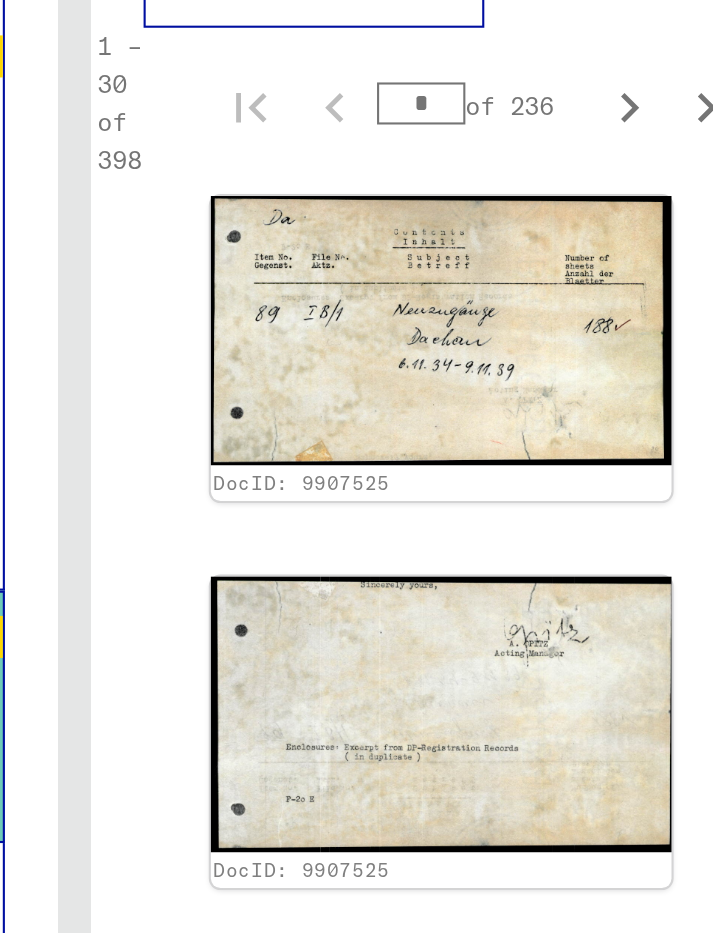 click on "*" at bounding box center [522, 262] 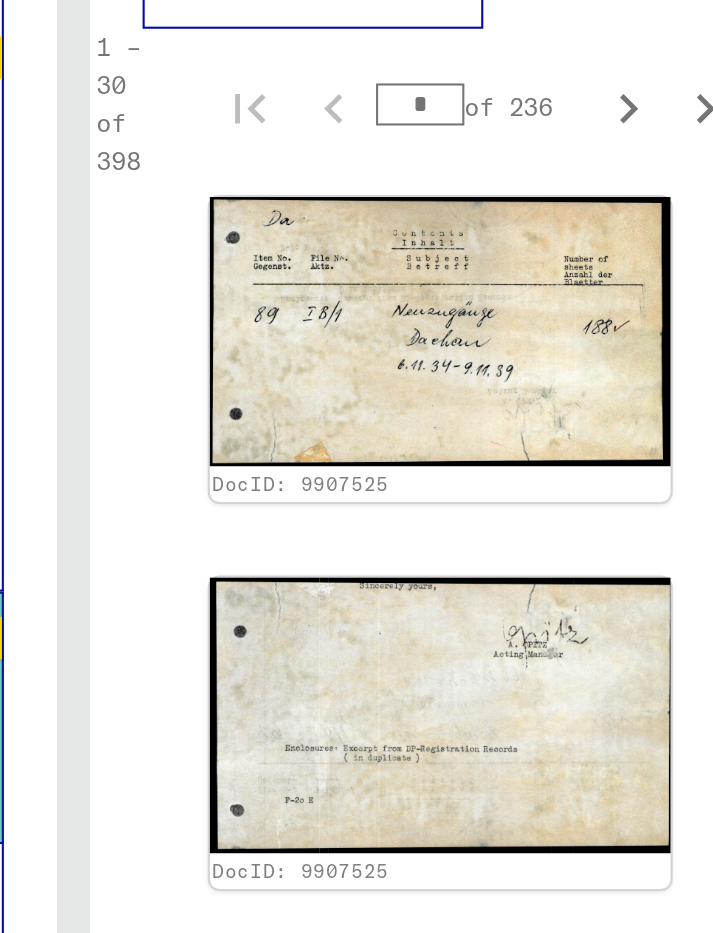 click on "*" at bounding box center [522, 262] 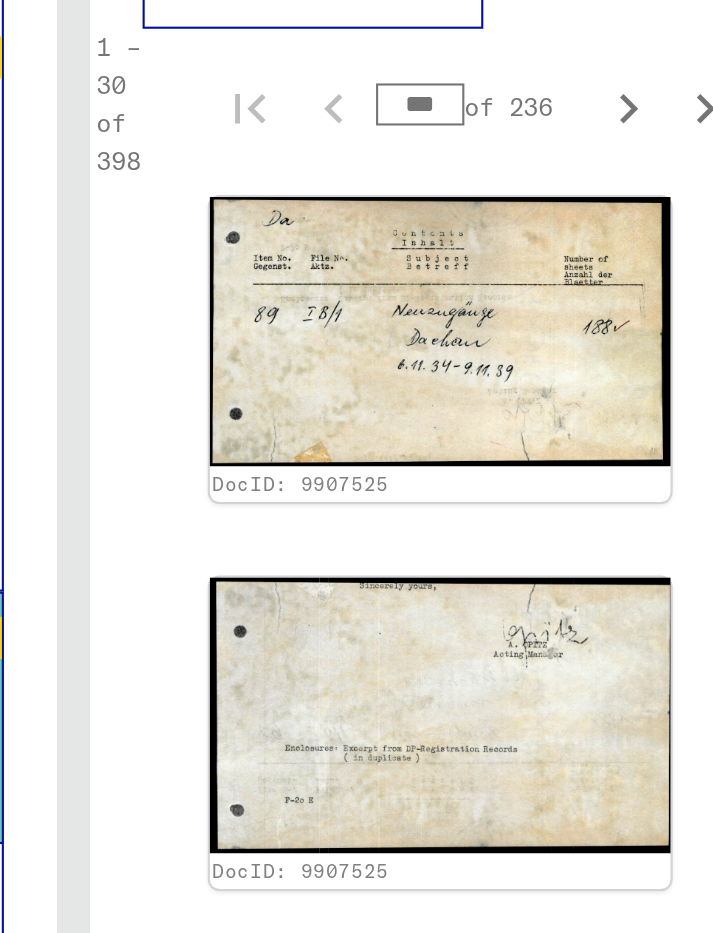type on "***" 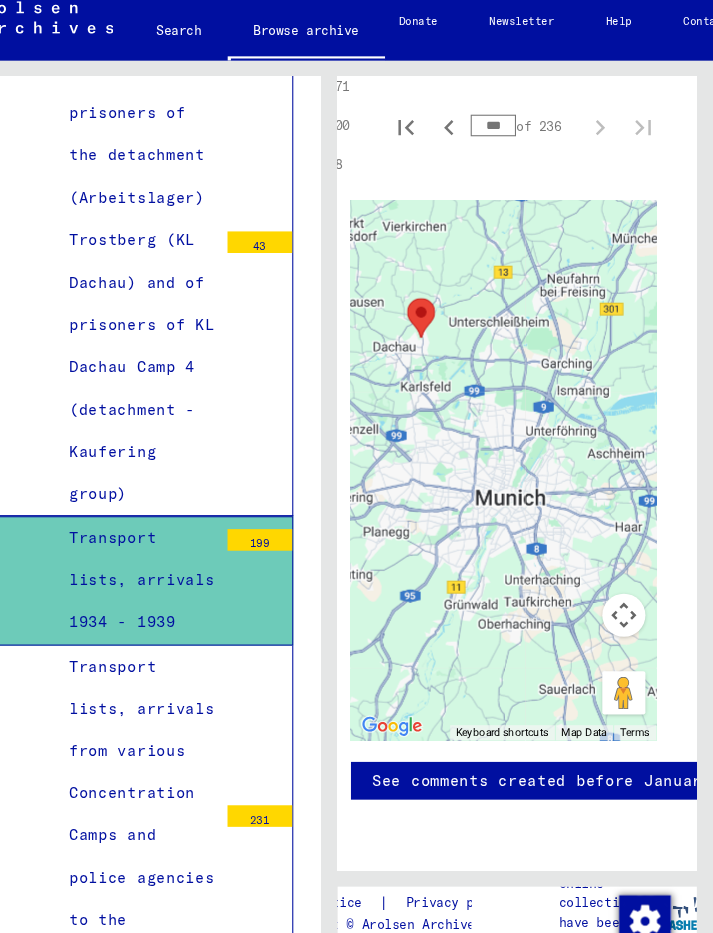 scroll, scrollTop: 1536, scrollLeft: 13, axis: both 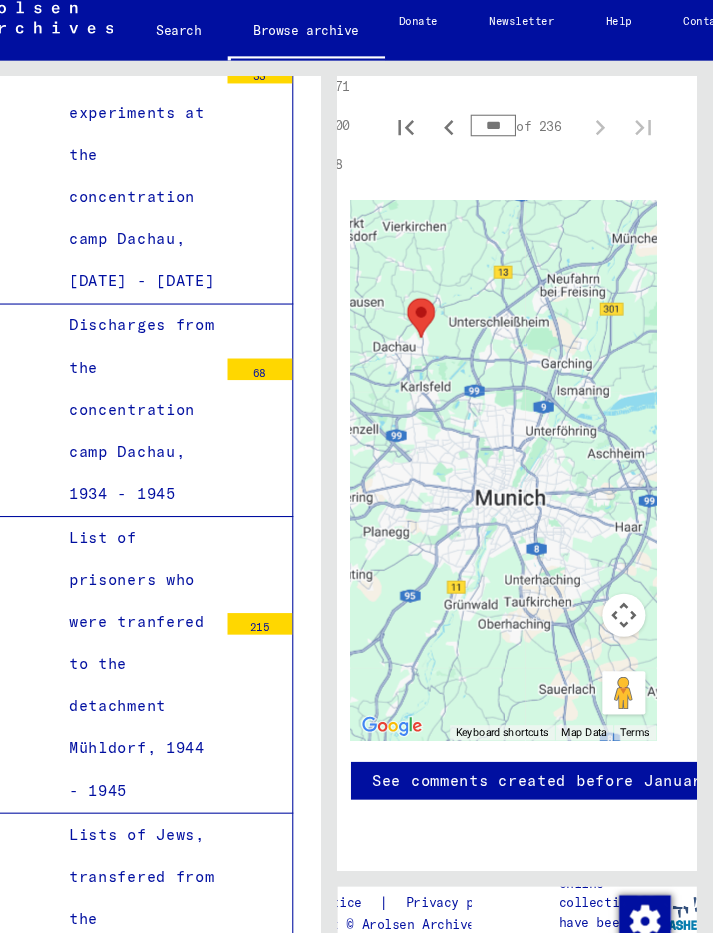 click on "Discharges from the concentration camp Dachau, 1934 - 1945" at bounding box center (177, 396) 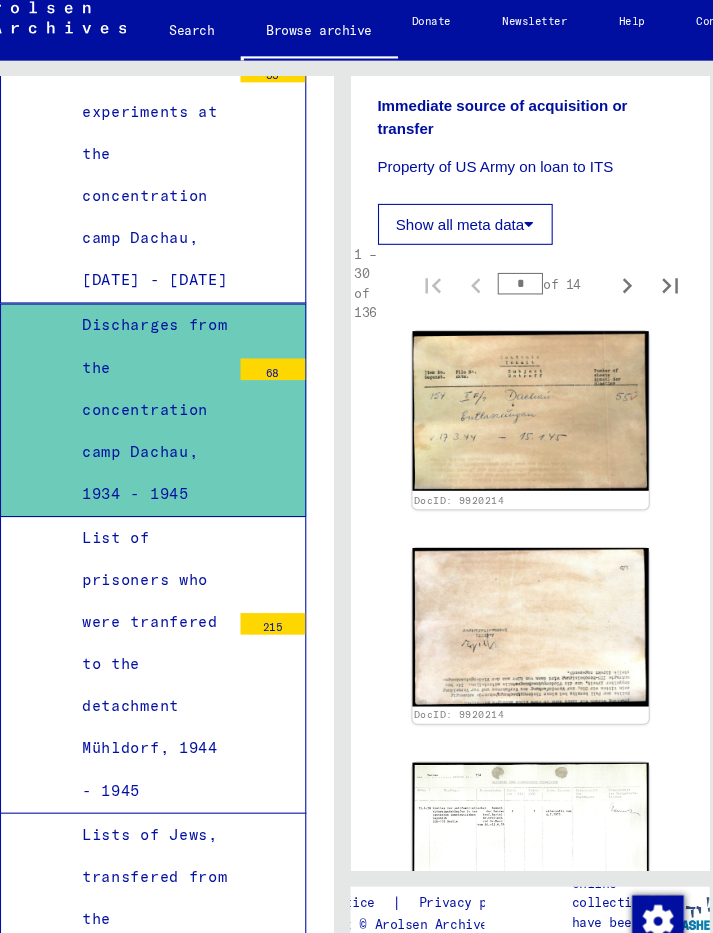 scroll, scrollTop: 644, scrollLeft: 0, axis: vertical 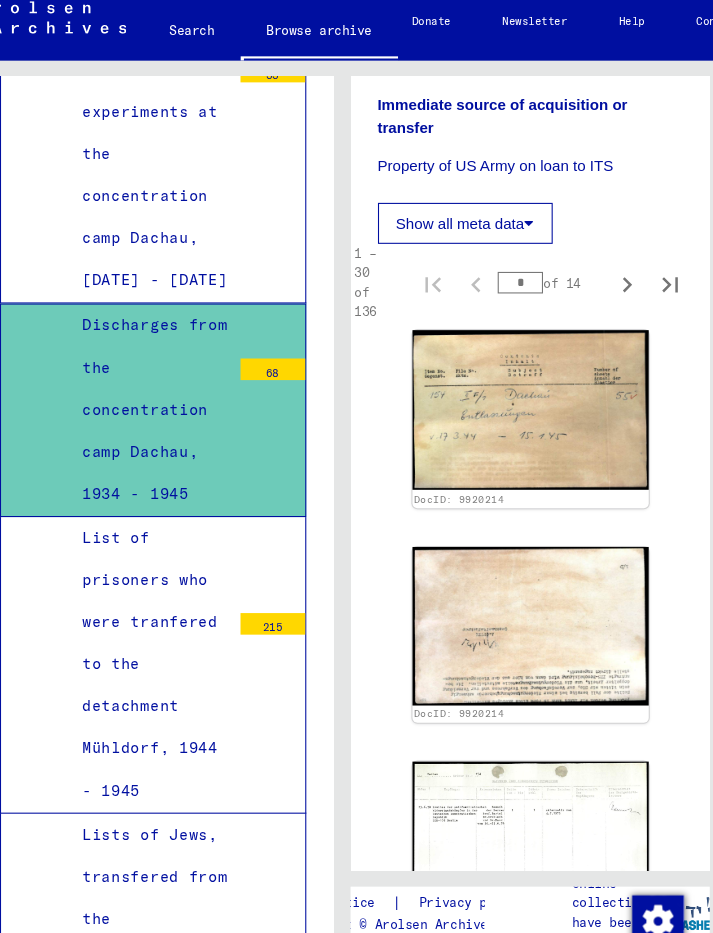click 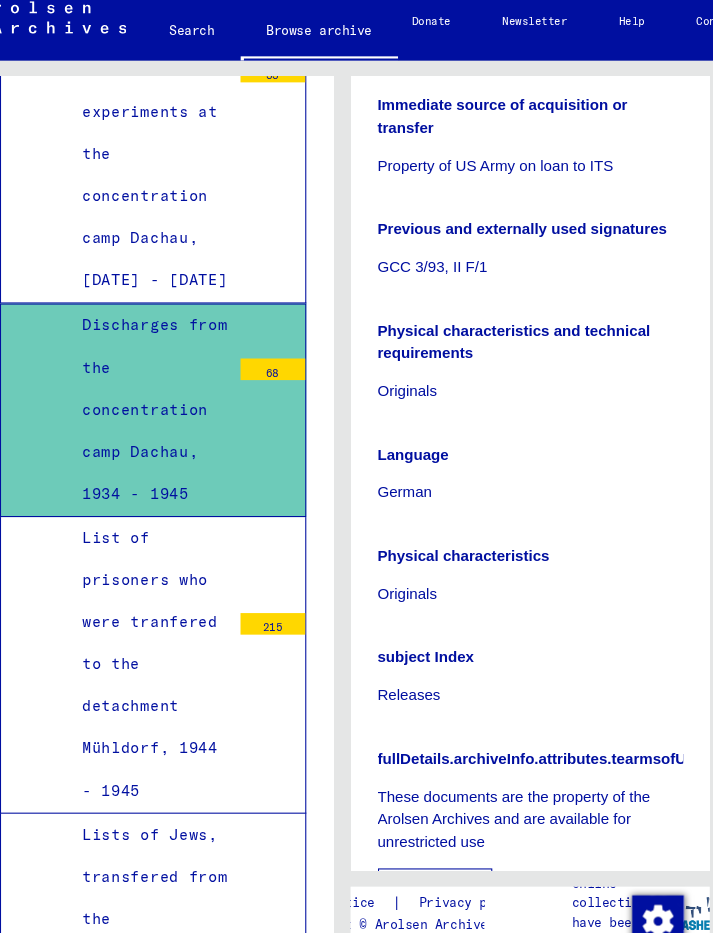 scroll, scrollTop: 16, scrollLeft: 0, axis: vertical 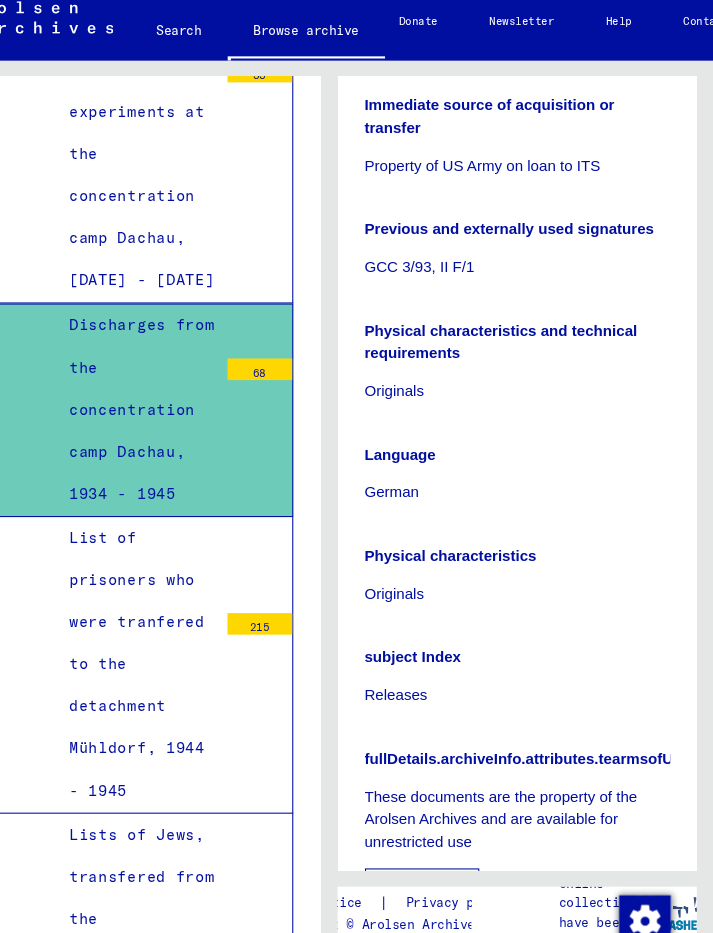 click on "Show less" at bounding box center [443, 840] 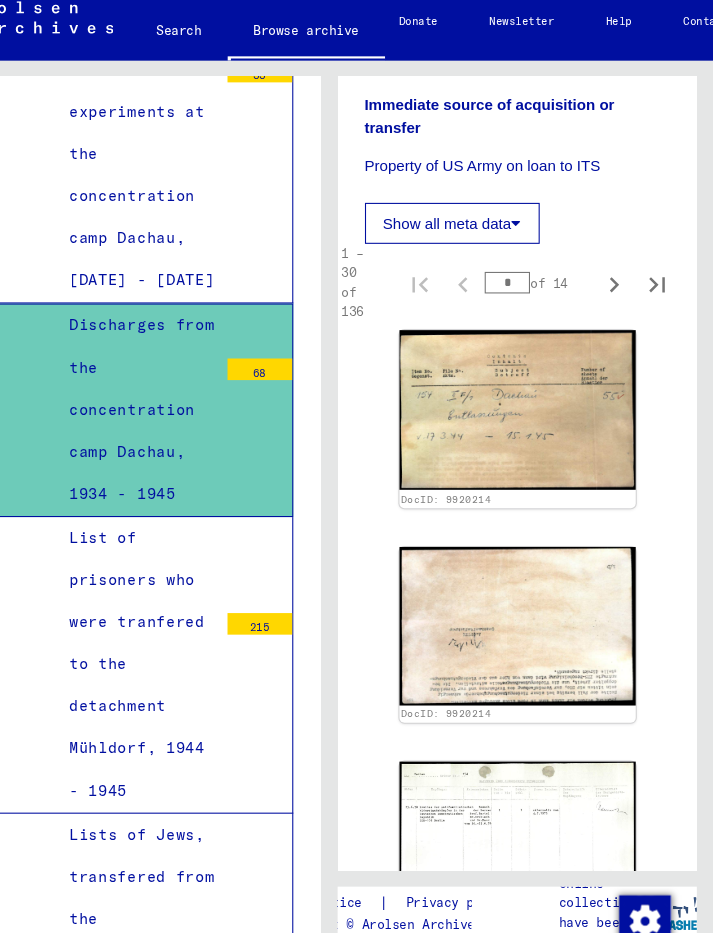 scroll, scrollTop: 395, scrollLeft: 0, axis: vertical 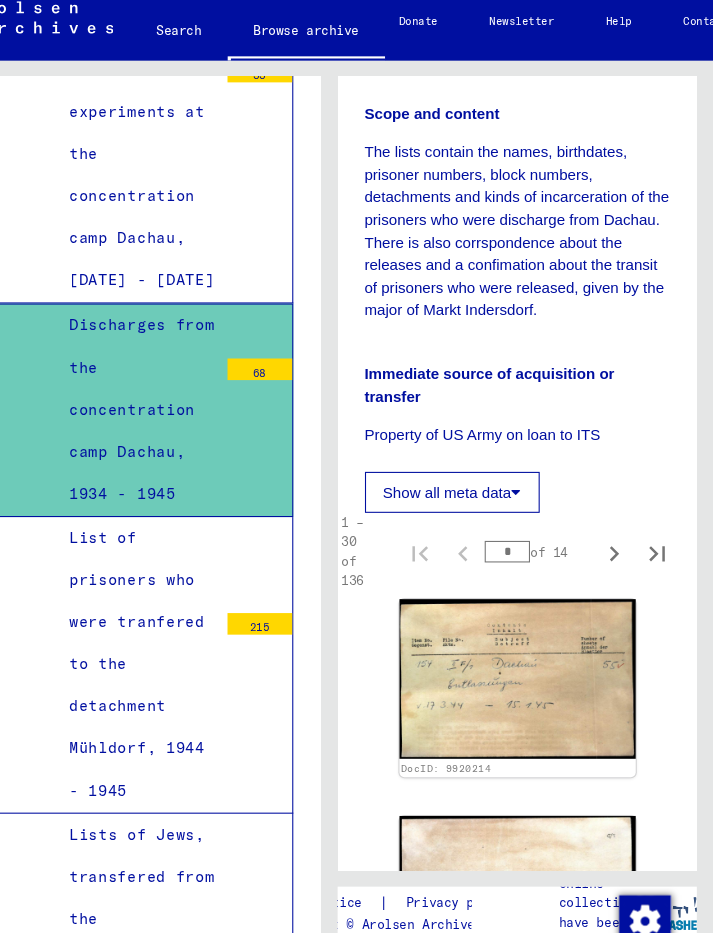 click 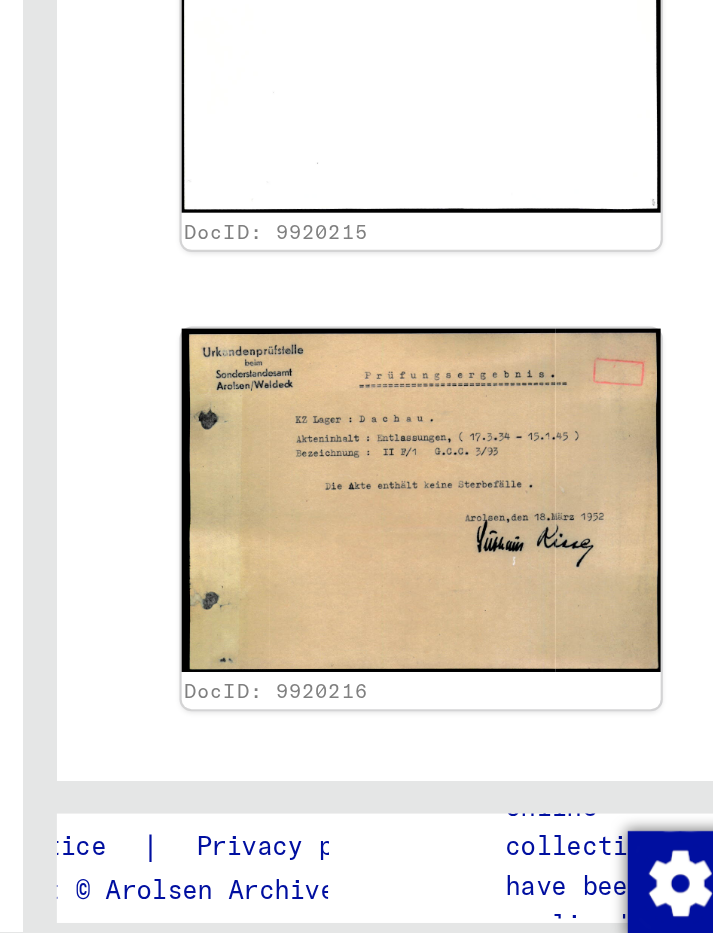 scroll, scrollTop: 1163, scrollLeft: 1, axis: both 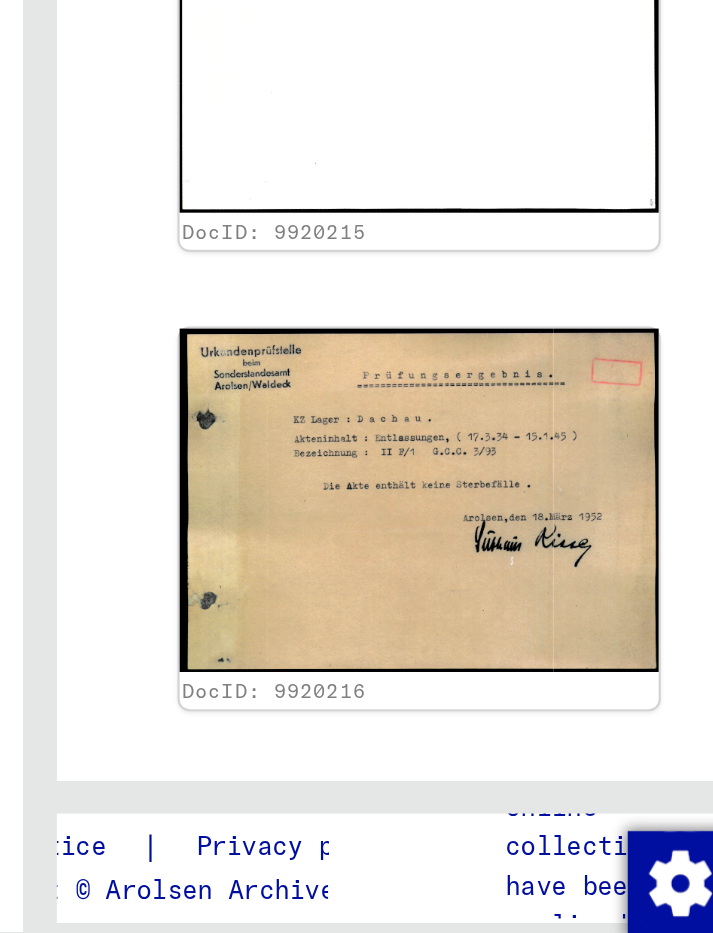 click on "DocID: 9920216" 